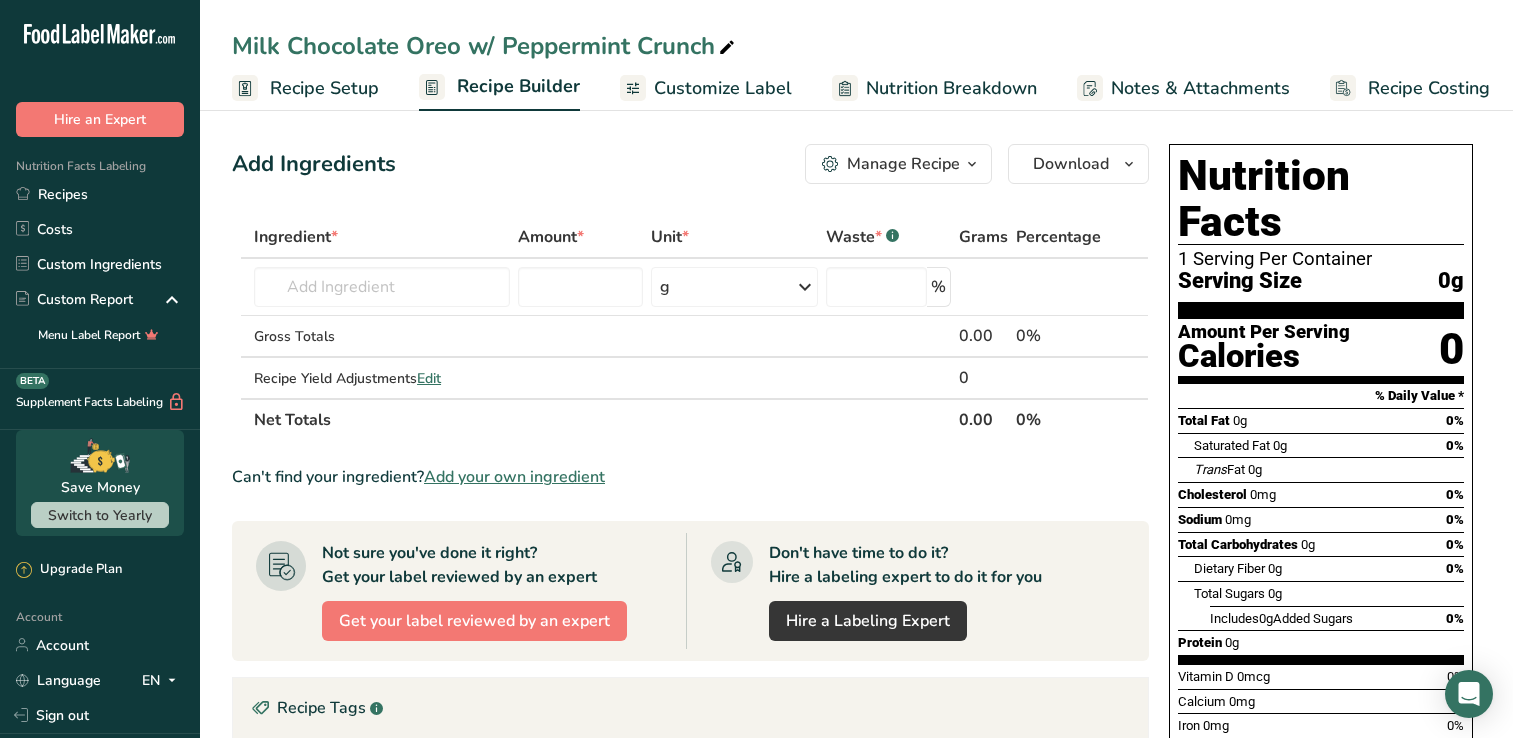scroll, scrollTop: 0, scrollLeft: 0, axis: both 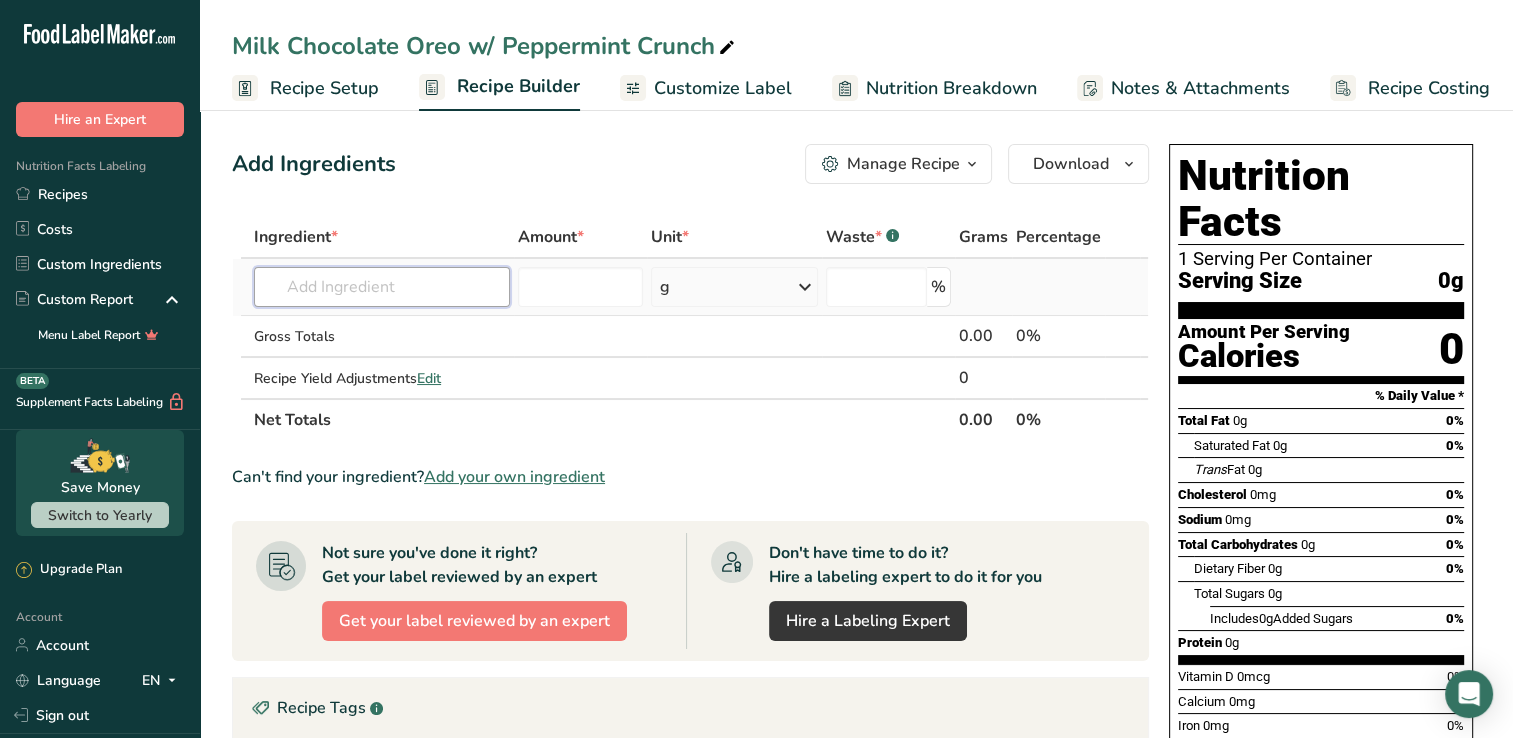 click at bounding box center (382, 287) 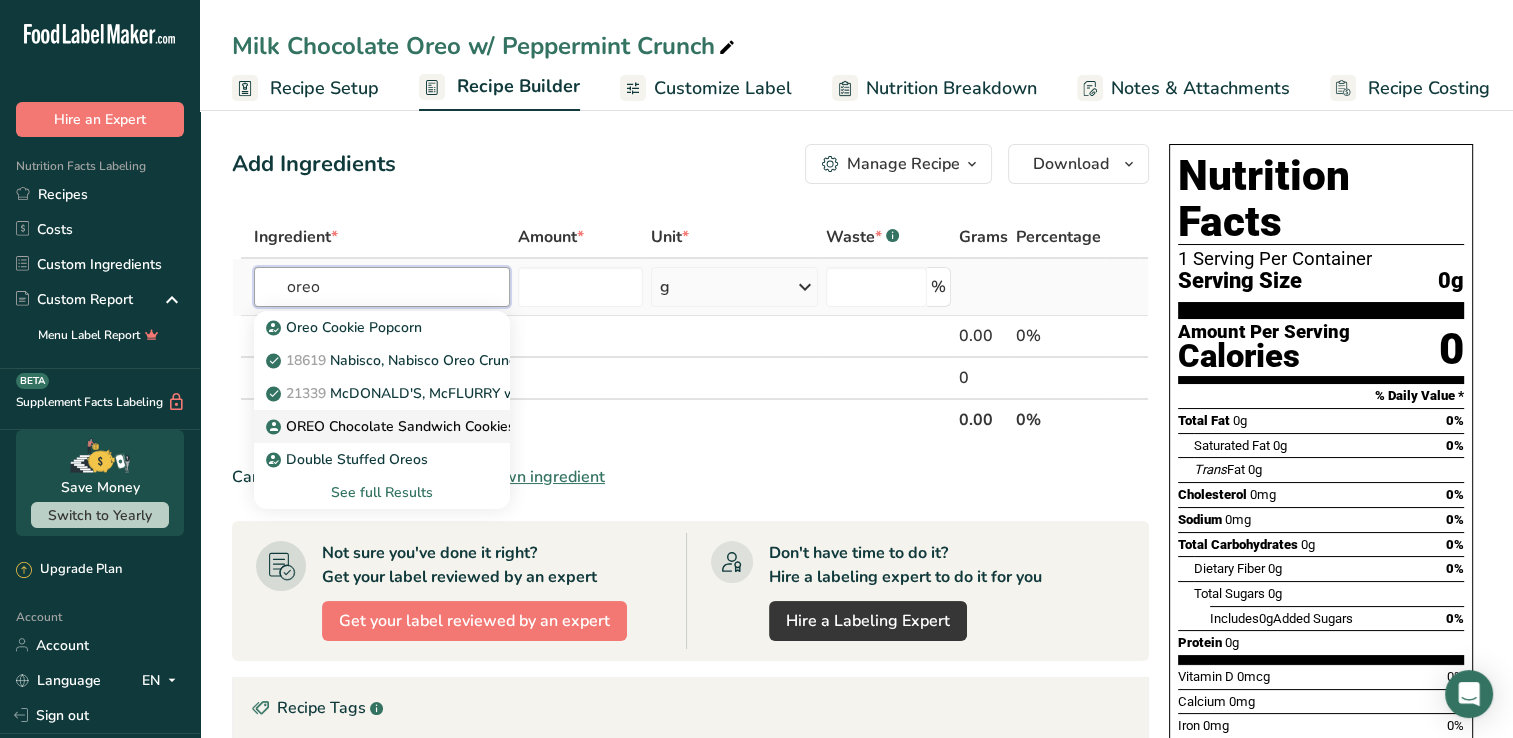 type on "oreo" 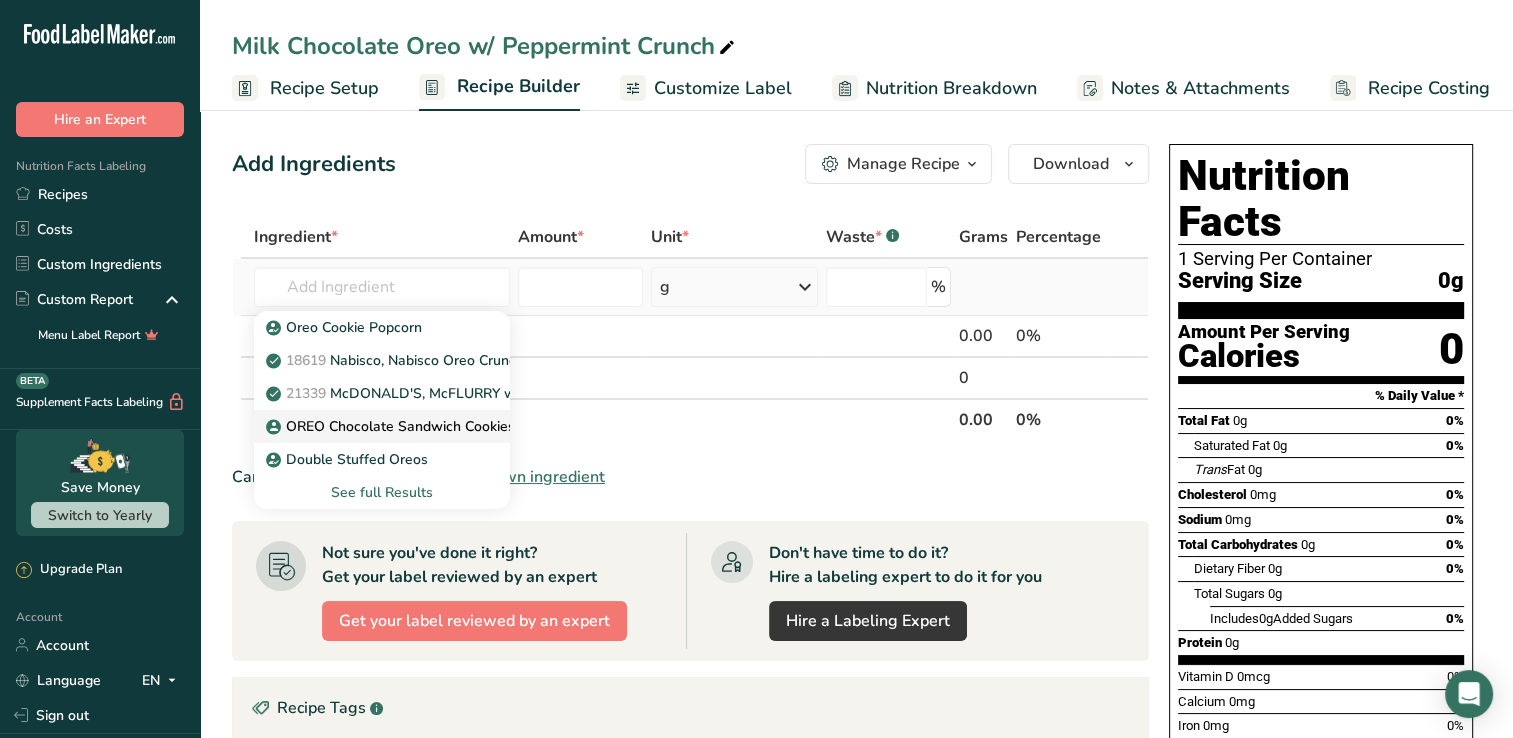 click on "OREO Chocolate Sandwich Cookies" at bounding box center (392, 426) 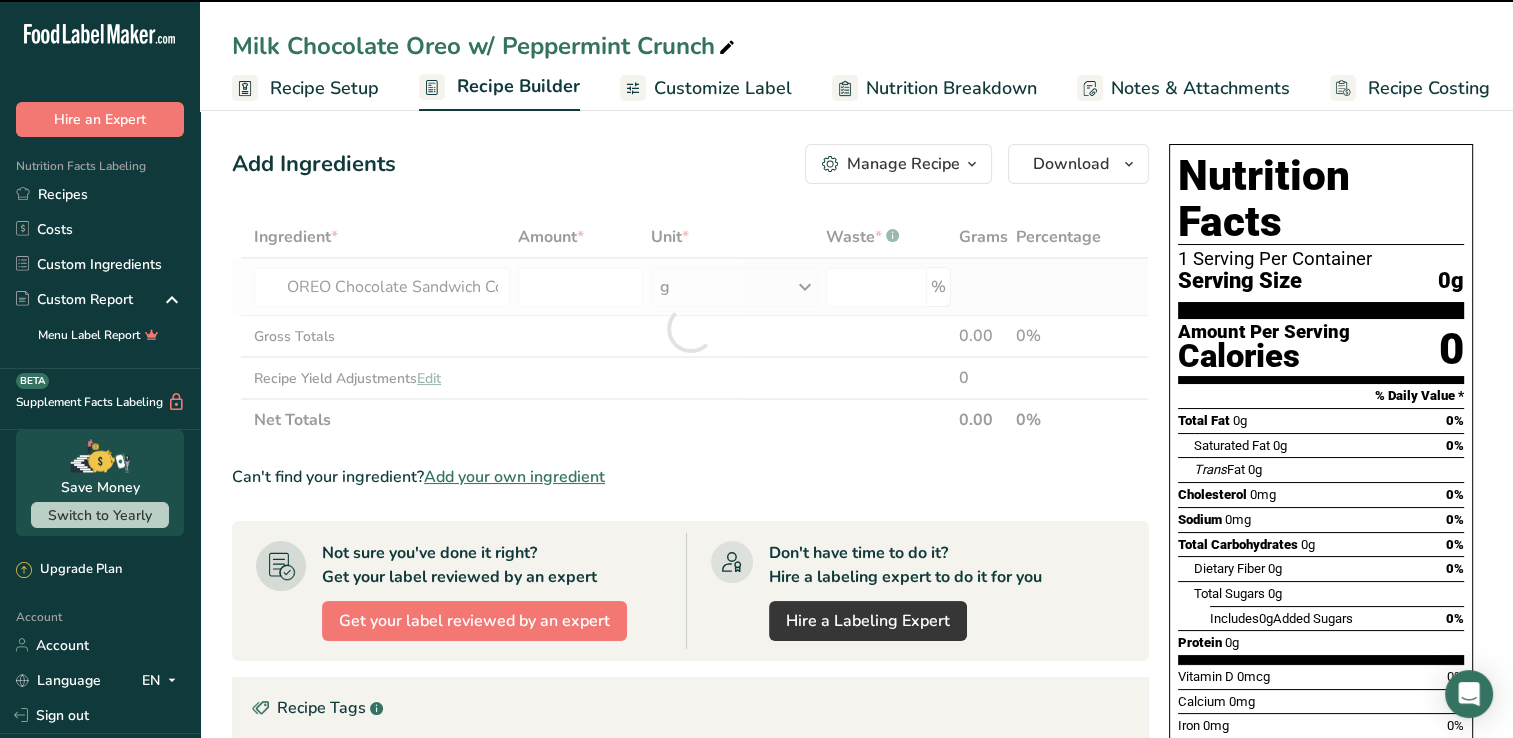 type on "0" 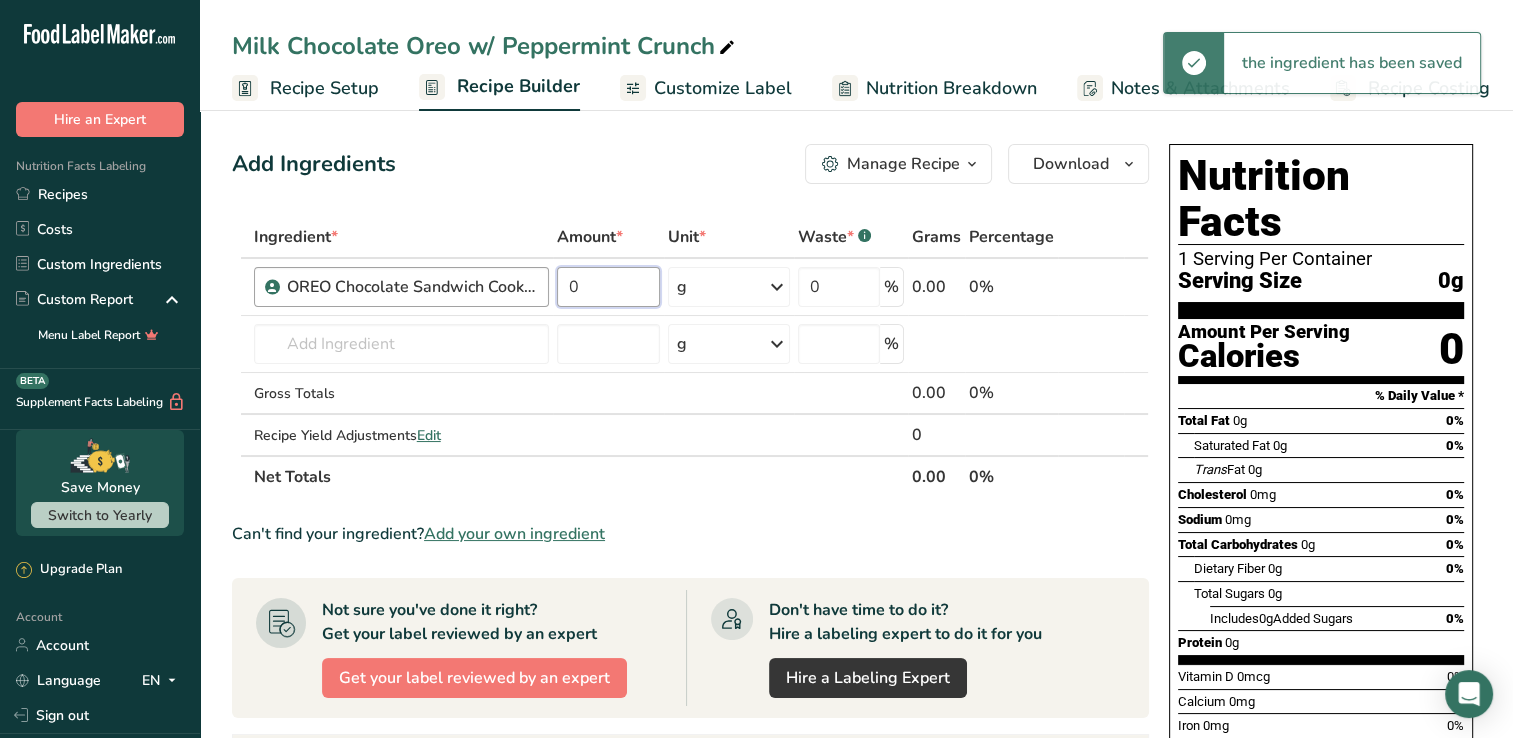 drag, startPoint x: 602, startPoint y: 284, endPoint x: 546, endPoint y: 298, distance: 57.72348 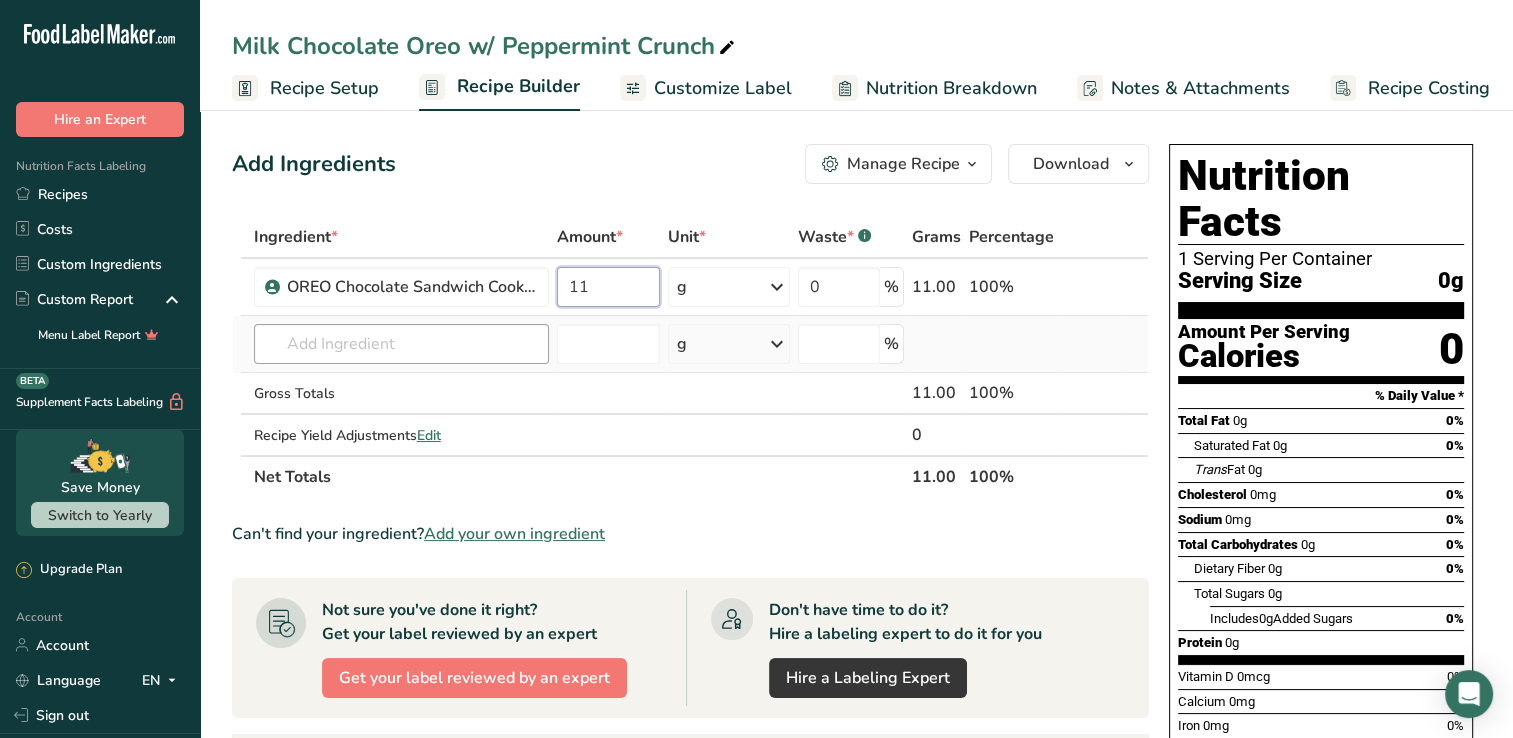 type on "11" 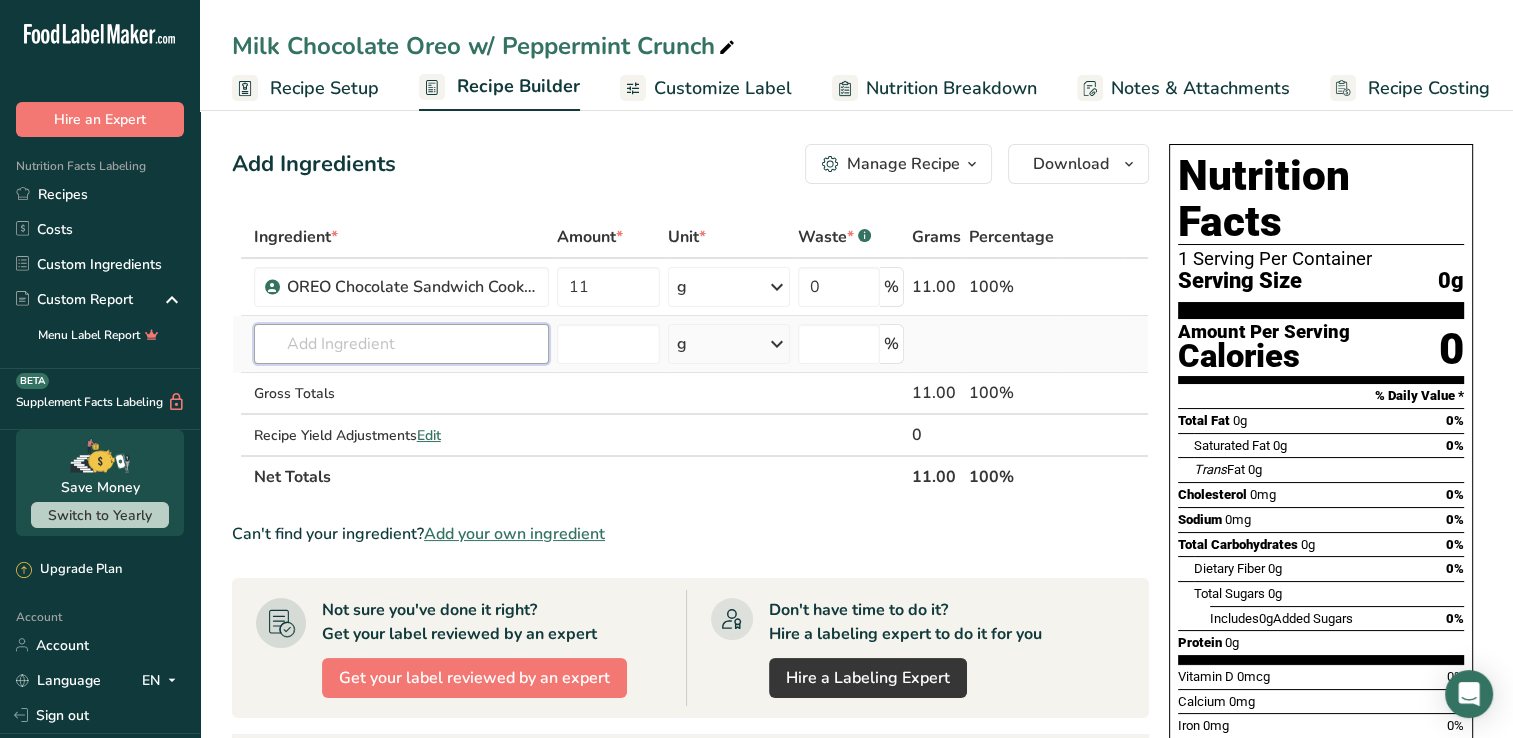 click on "Ingredient *
Amount *
Unit *
Waste *   .a-a{fill:#347362;}.b-a{fill:#fff;}          Grams
Percentage
OREO Chocolate Sandwich Cookies
11
g
Weight Units
g
kg
mg
See more
Volume Units
l
mL
fl oz
See more
0
%
11.00
100%
Oreo Cookie Popcorn
18619
Nabisco, Nabisco Oreo Crunchies, Cookie Crumb Topping
21339
McDONALD'S, McFLURRY with OREO cookies
OREO Chocolate Sandwich Cookies
Double Stuffed Oreos" at bounding box center [690, 357] 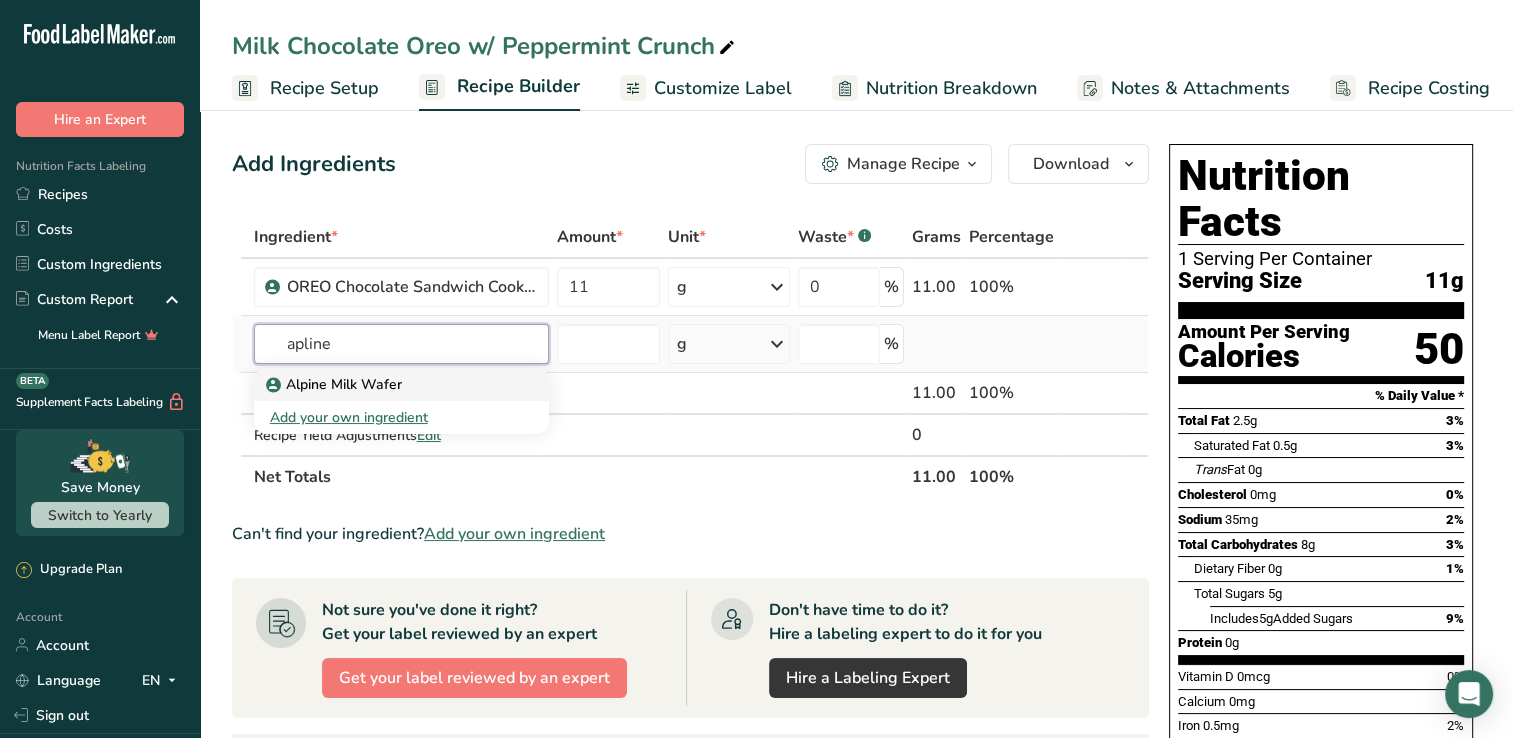 type on "apline" 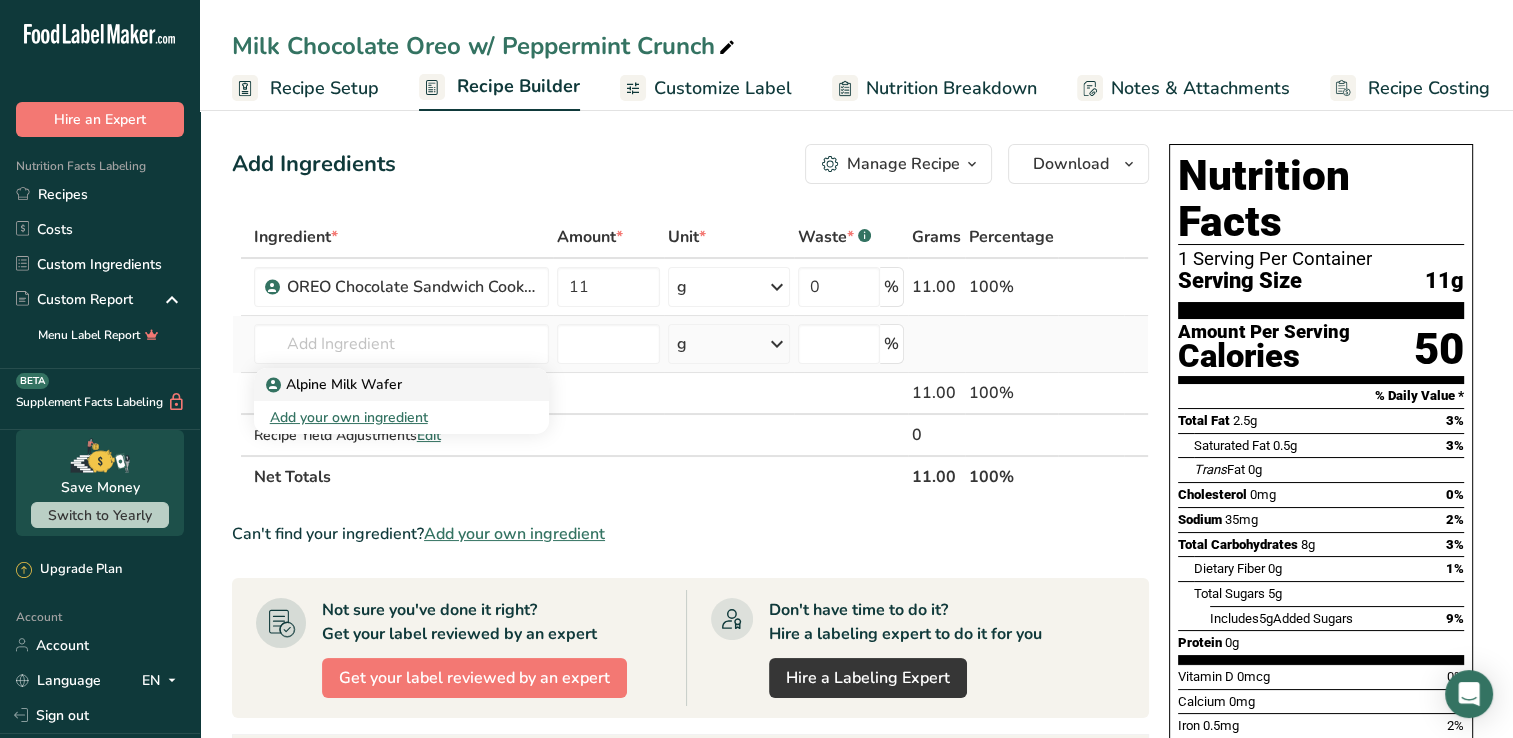 click on "Alpine Milk Wafer" at bounding box center (336, 384) 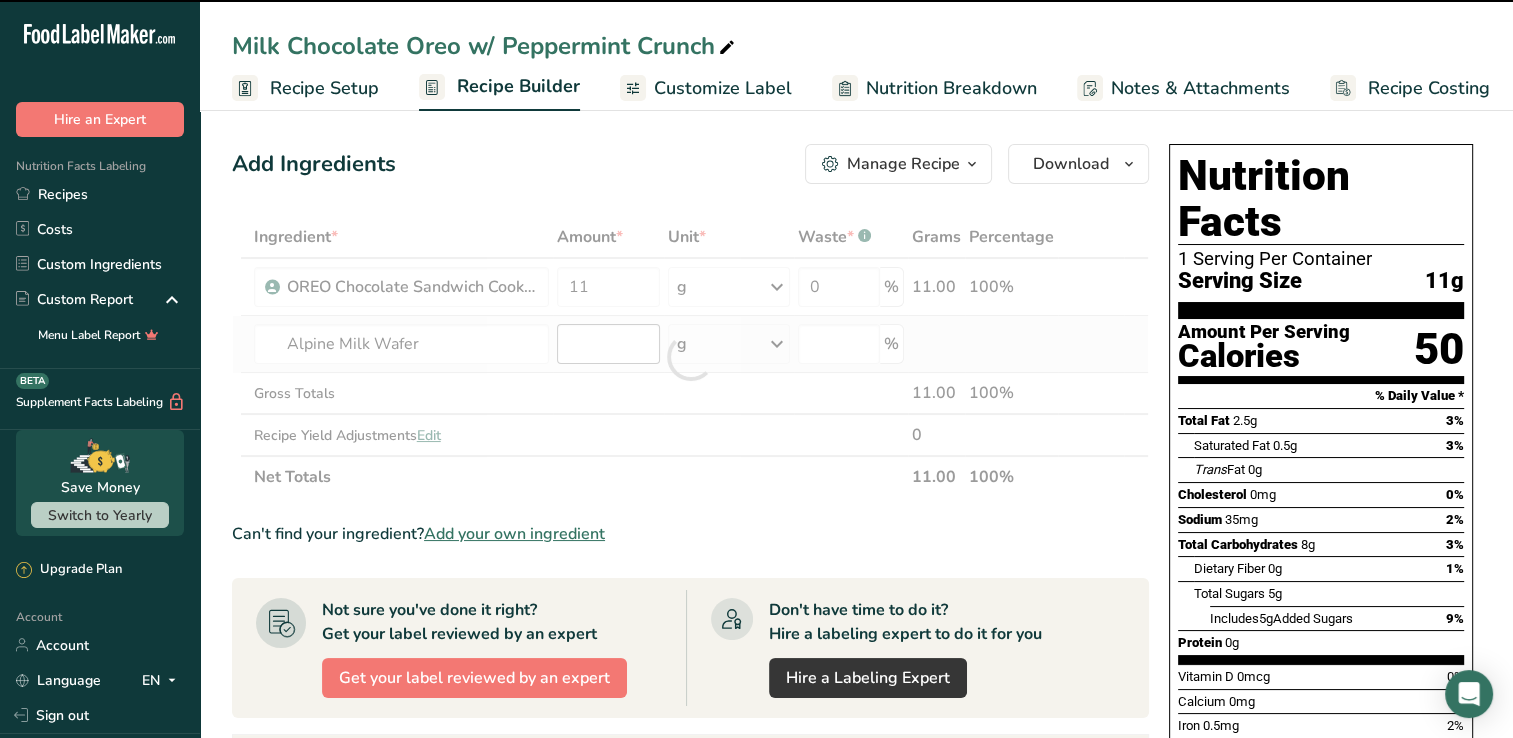 type on "0" 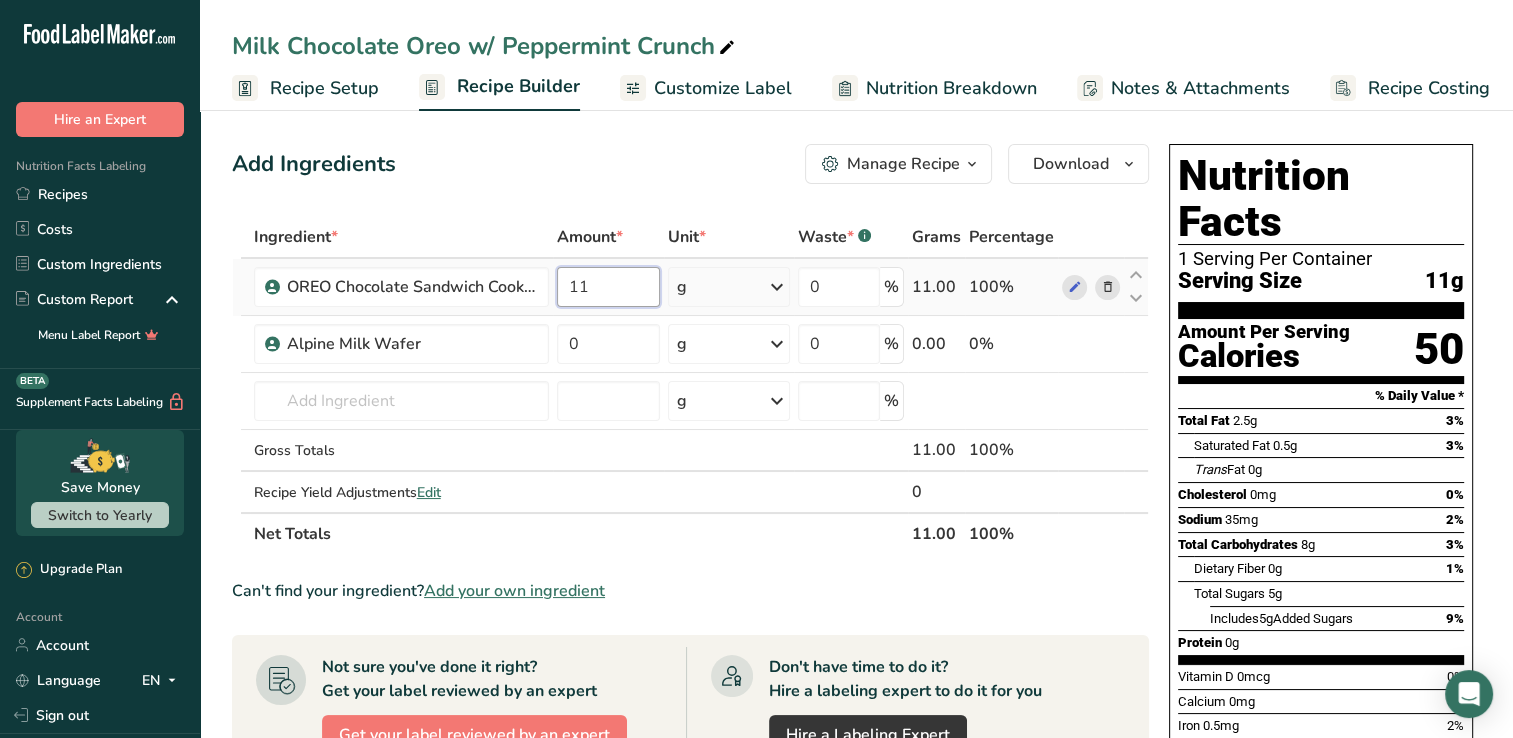 click on "11" at bounding box center (608, 287) 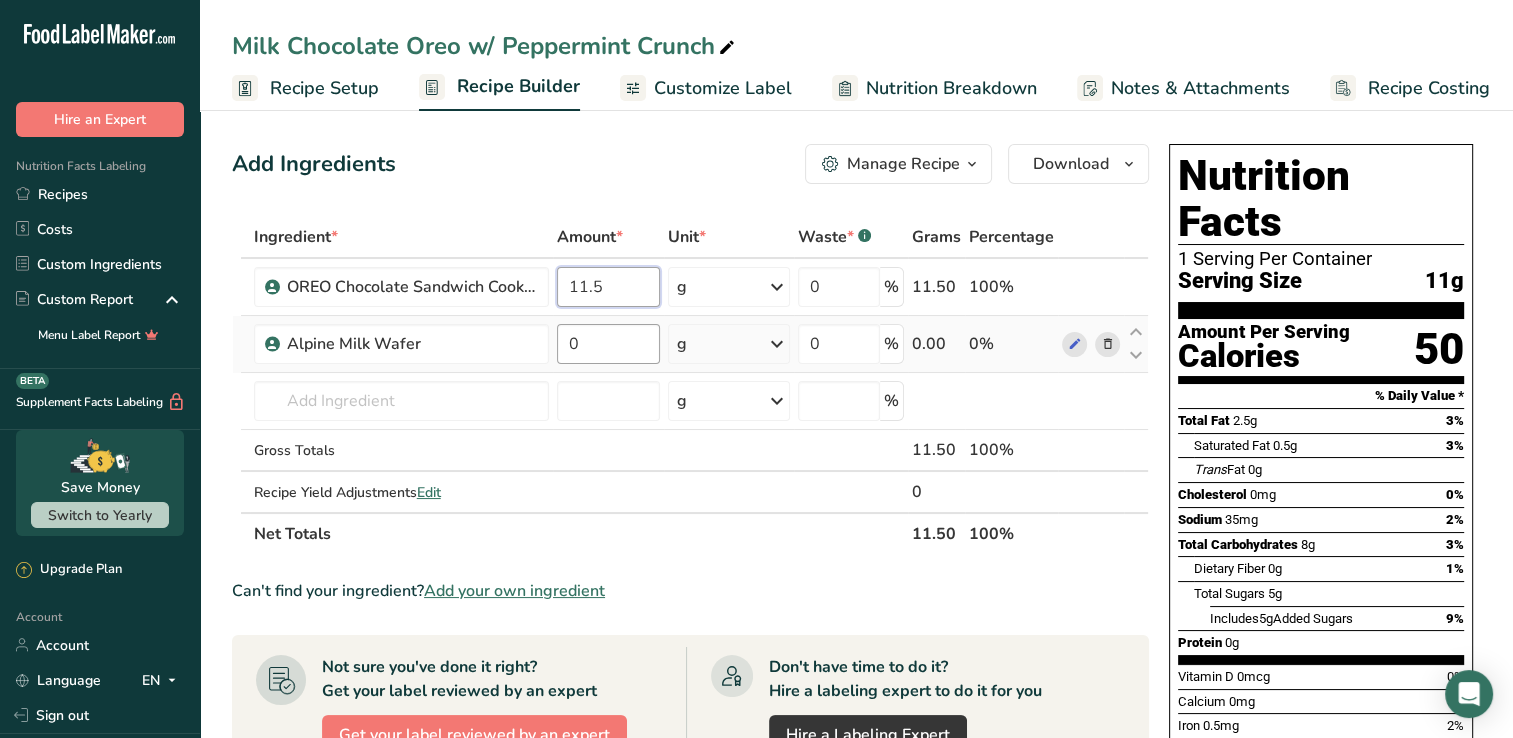 type on "11.5" 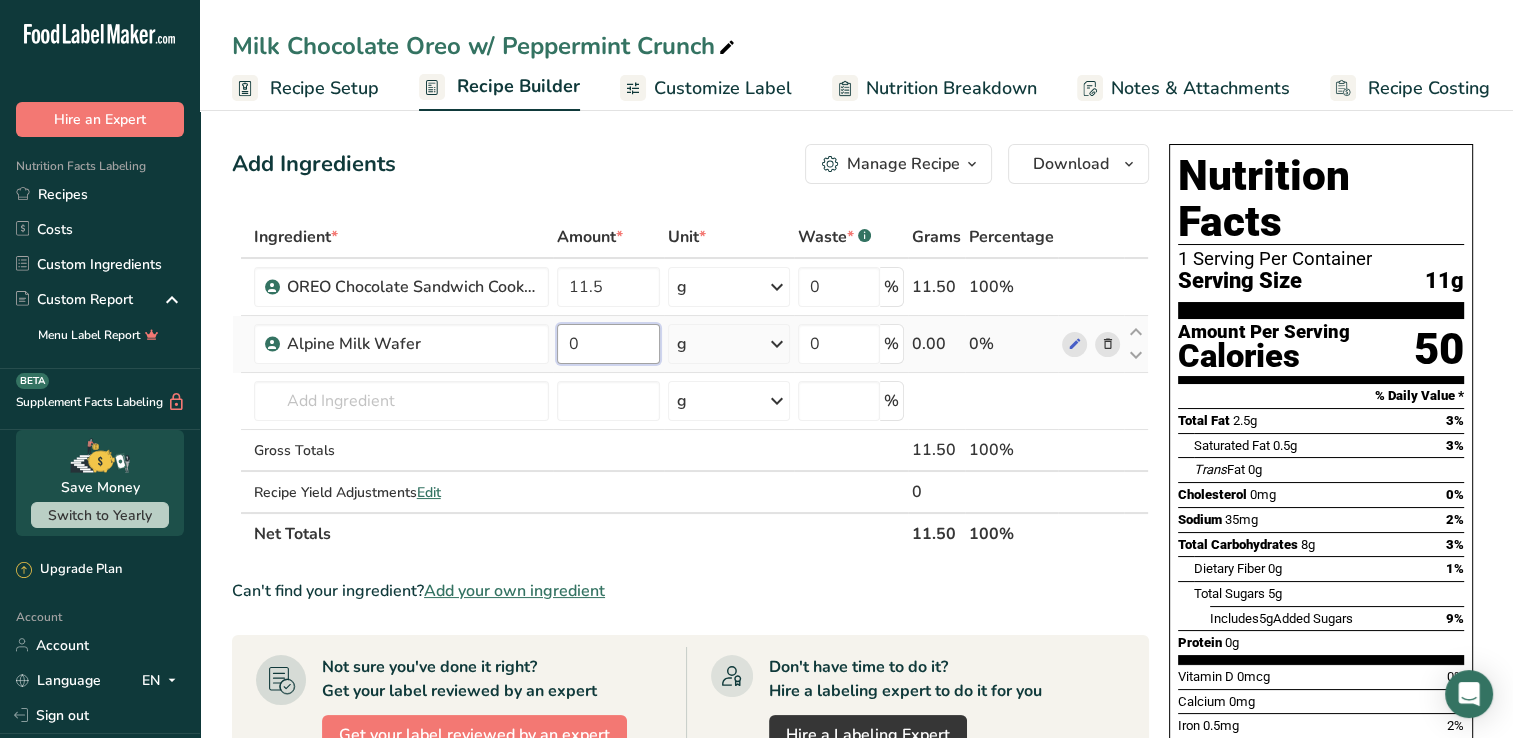 click on "Ingredient *
Amount *
Unit *
Waste *   .a-a{fill:#347362;}.b-a{fill:#fff;}          Grams
Percentage
OREO Chocolate Sandwich Cookies
11.5
g
Weight Units
g
kg
mg
See more
Volume Units
l
mL
fl oz
See more
0
%
11.50
100%
Alpine Milk Wafer
0
g
Weight Units
g
kg
mg
See more
Volume Units
l
mL
fl oz
See more
0
%
0.00
0%
Alpine Milk Wafer" at bounding box center [690, 385] 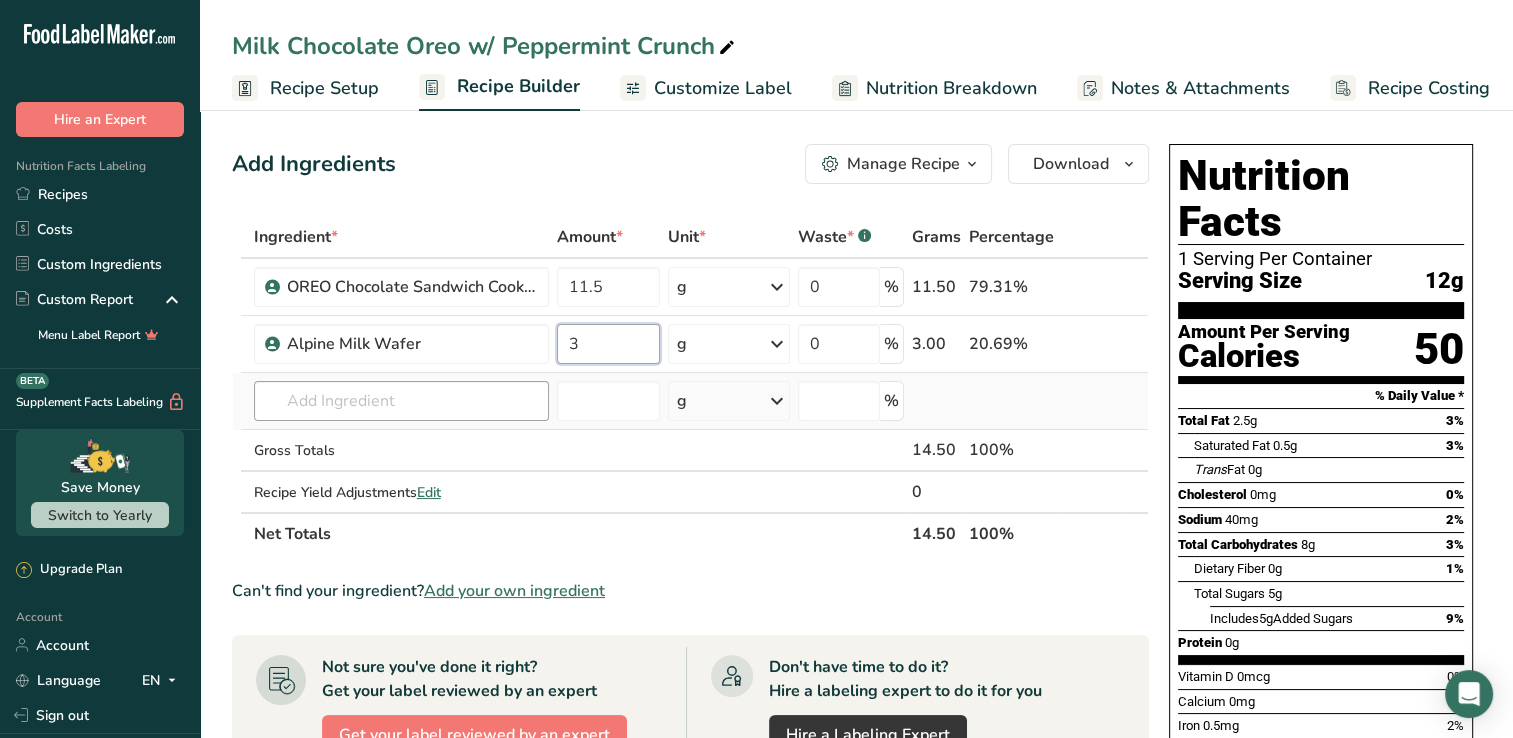 type on "3" 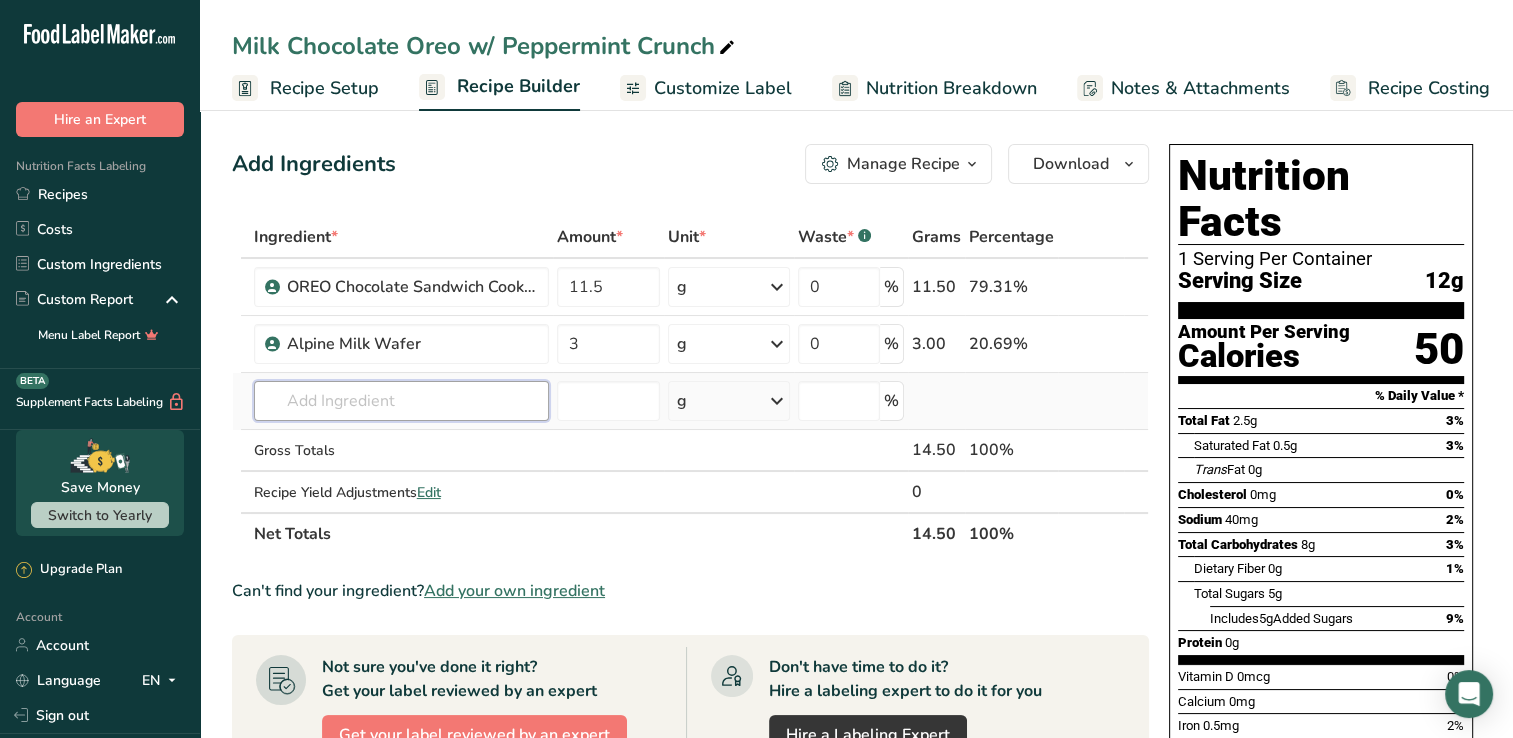 click on "Ingredient *
Amount *
Unit *
Waste *   .a-a{fill:#347362;}.b-a{fill:#fff;}          Grams
Percentage
OREO Chocolate Sandwich Cookies
11.5
g
Weight Units
g
kg
mg
See more
Volume Units
l
mL
fl oz
See more
0
%
11.50
79.31%
Alpine Milk Wafer
3
g
Weight Units
g
kg
mg
See more
Volume Units
l
mL
fl oz
See more
0
%
3.00
20.69%
Alpine Milk Wafer" at bounding box center (690, 385) 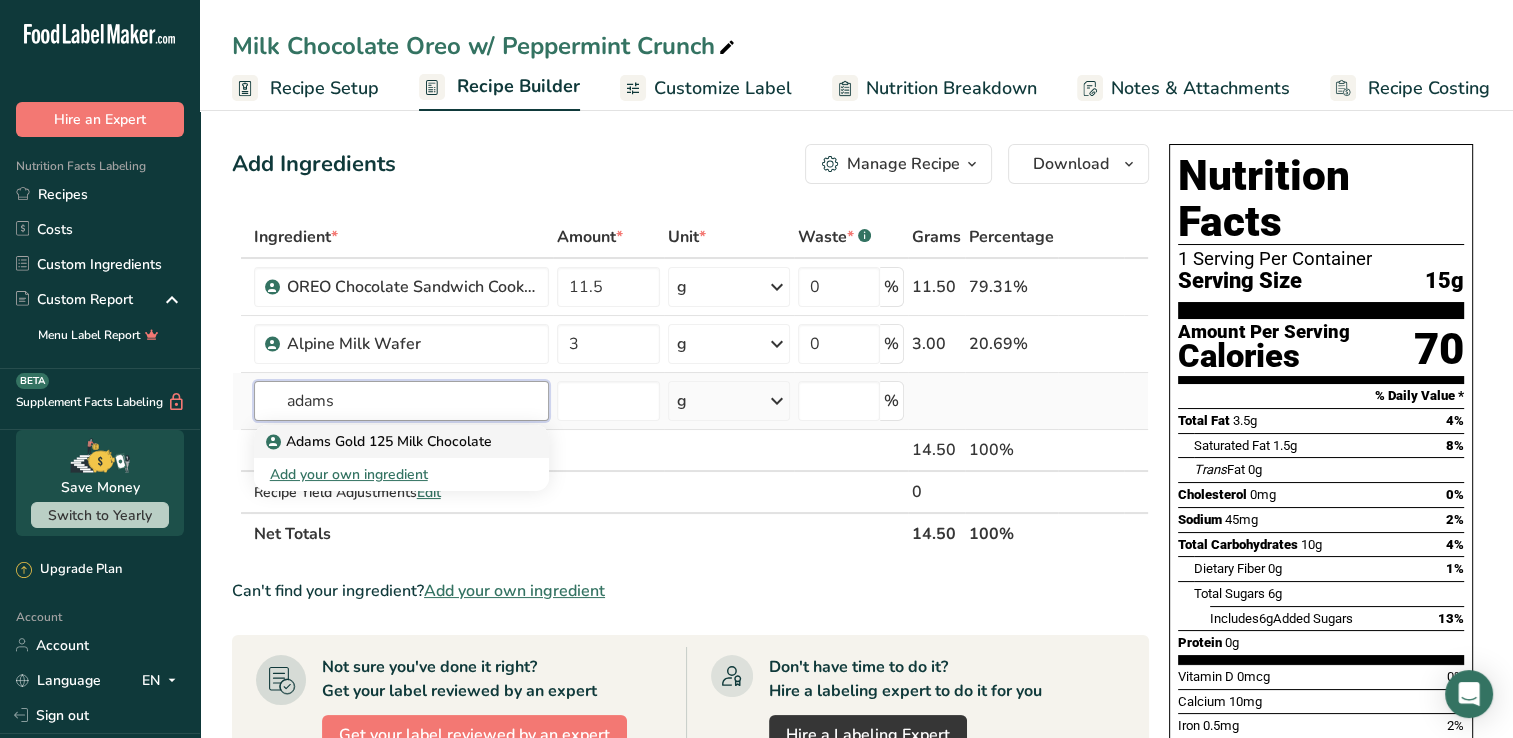 type on "adams" 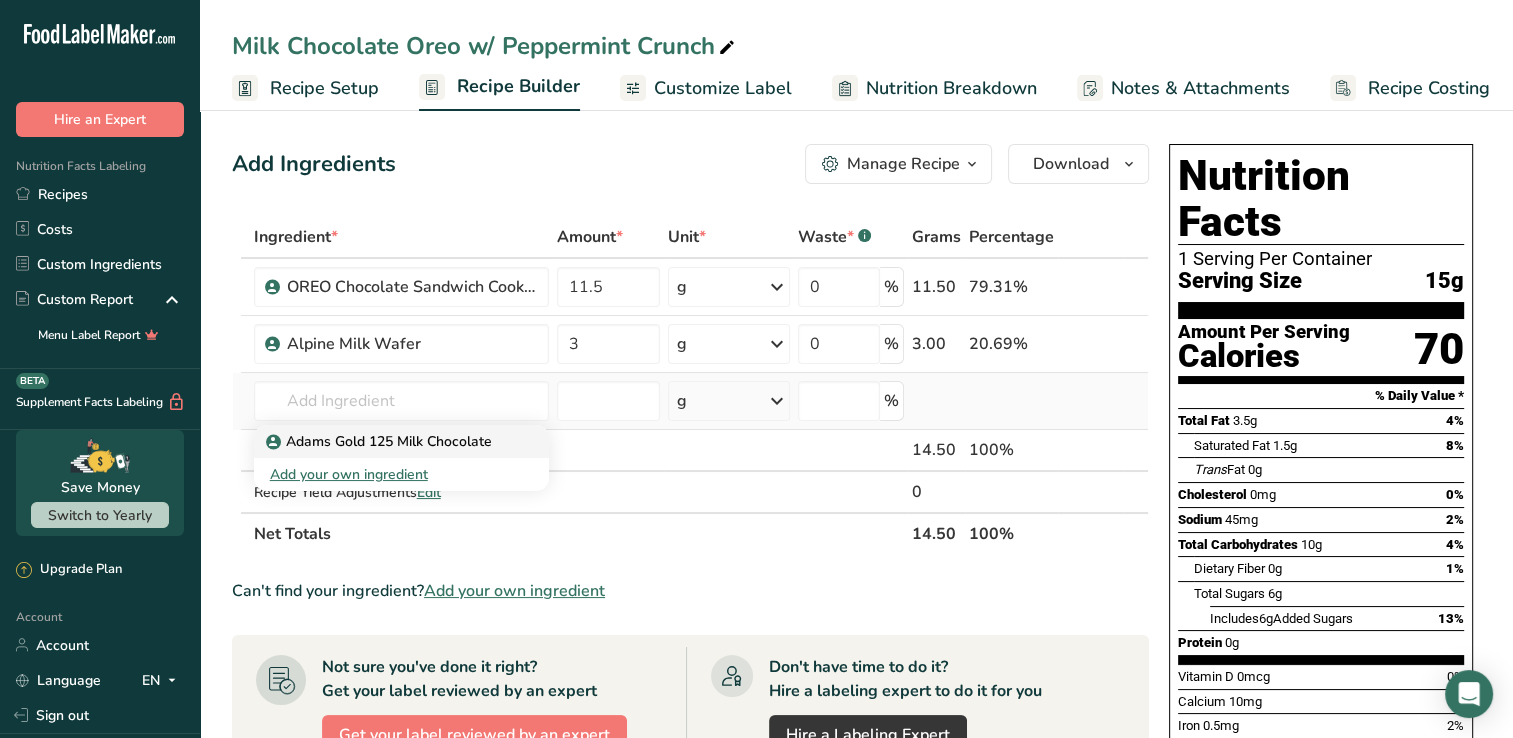 click on "Adams Gold 125 Milk Chocolate" at bounding box center (381, 441) 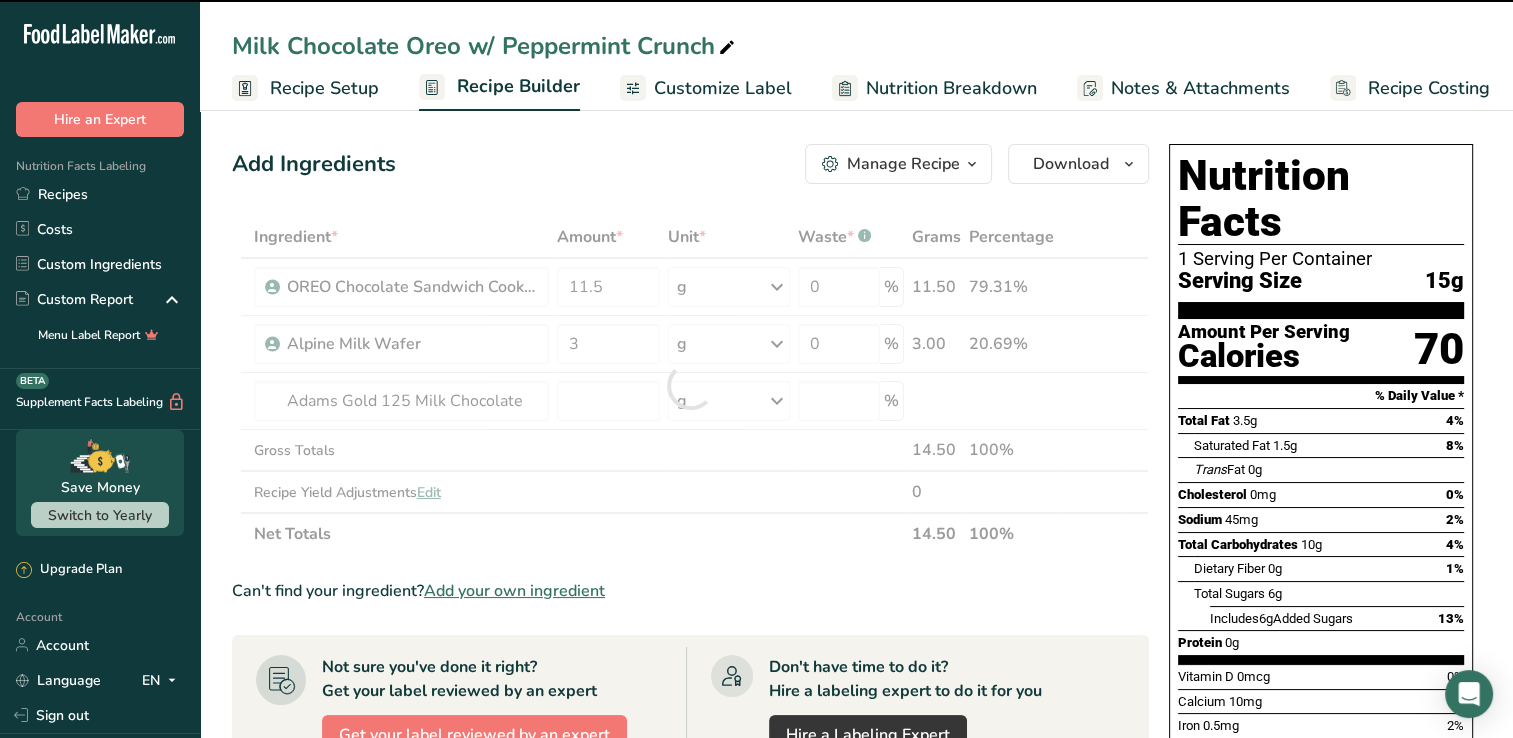 type on "0" 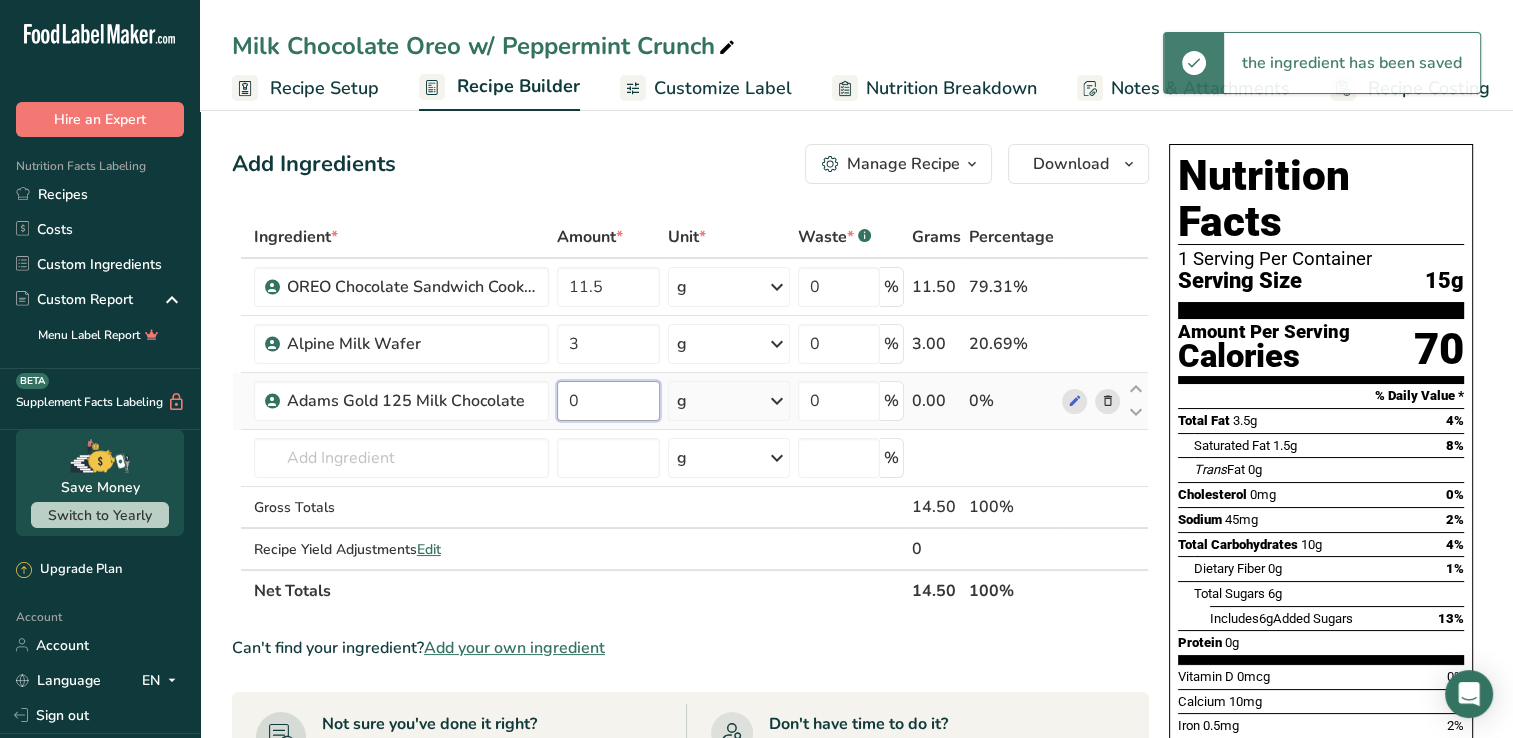 click on "0" at bounding box center [608, 401] 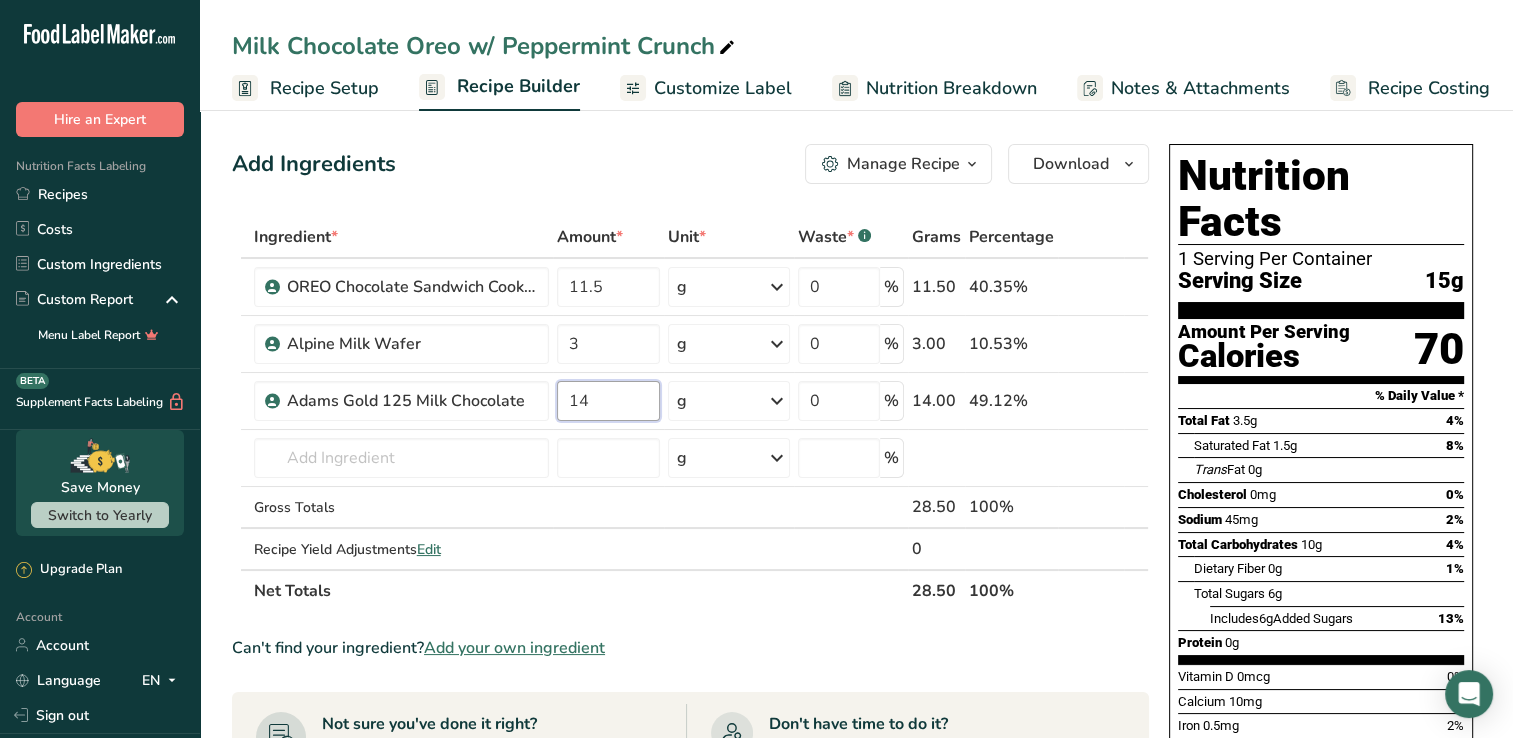 type on "14" 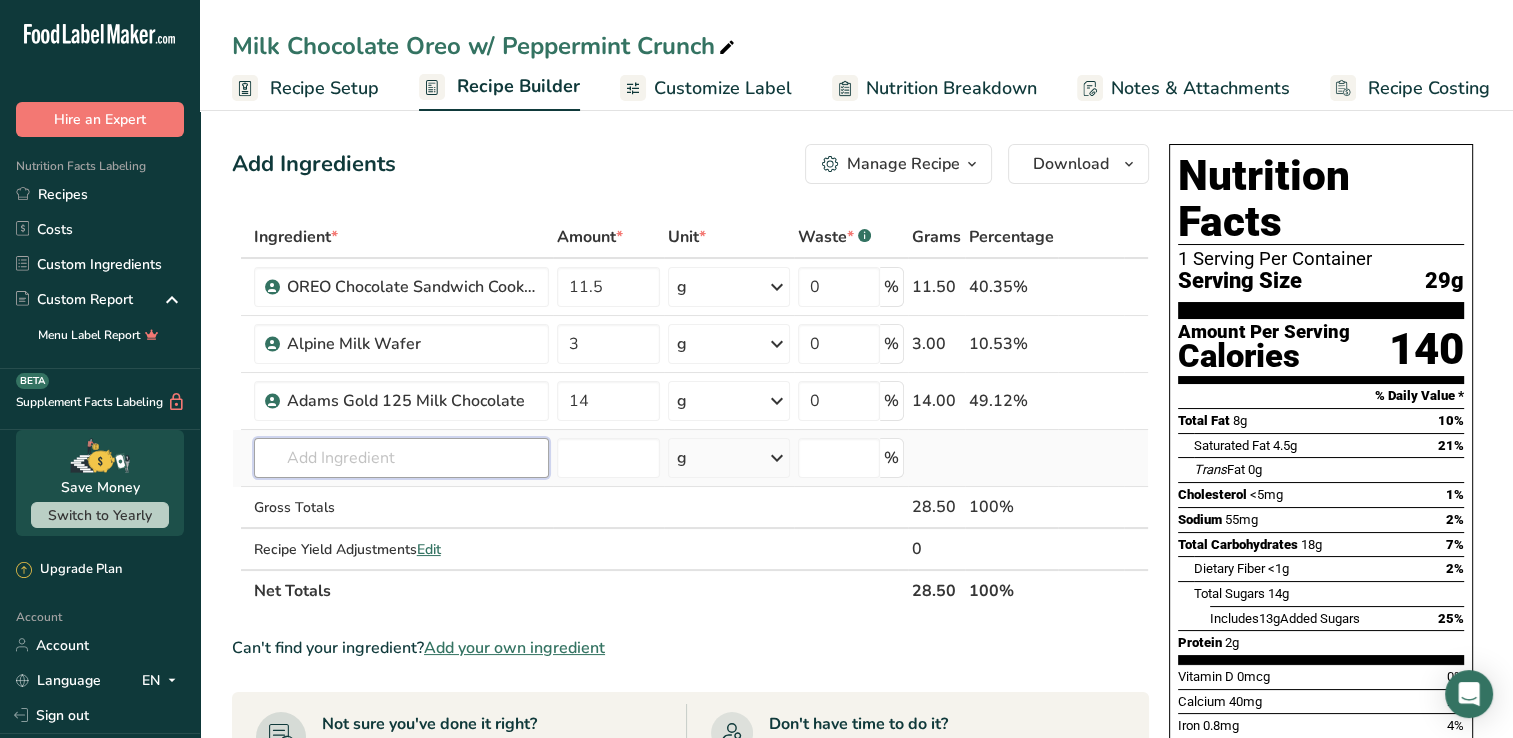 click on "Ingredient *
Amount *
Unit *
Waste *   .a-a{fill:#347362;}.b-a{fill:#fff;}          Grams
Percentage
OREO Chocolate Sandwich Cookies
11.5
g
Weight Units
g
kg
mg
See more
Volume Units
l
mL
fl oz
See more
0
%
11.50
40.35%
Alpine Milk Wafer
3
g
Weight Units
g
kg
mg
See more
Volume Units
l
mL
fl oz
See more
0
%
3.00
10.53%
Adams Gold 125 Milk Chocolate" at bounding box center (690, 414) 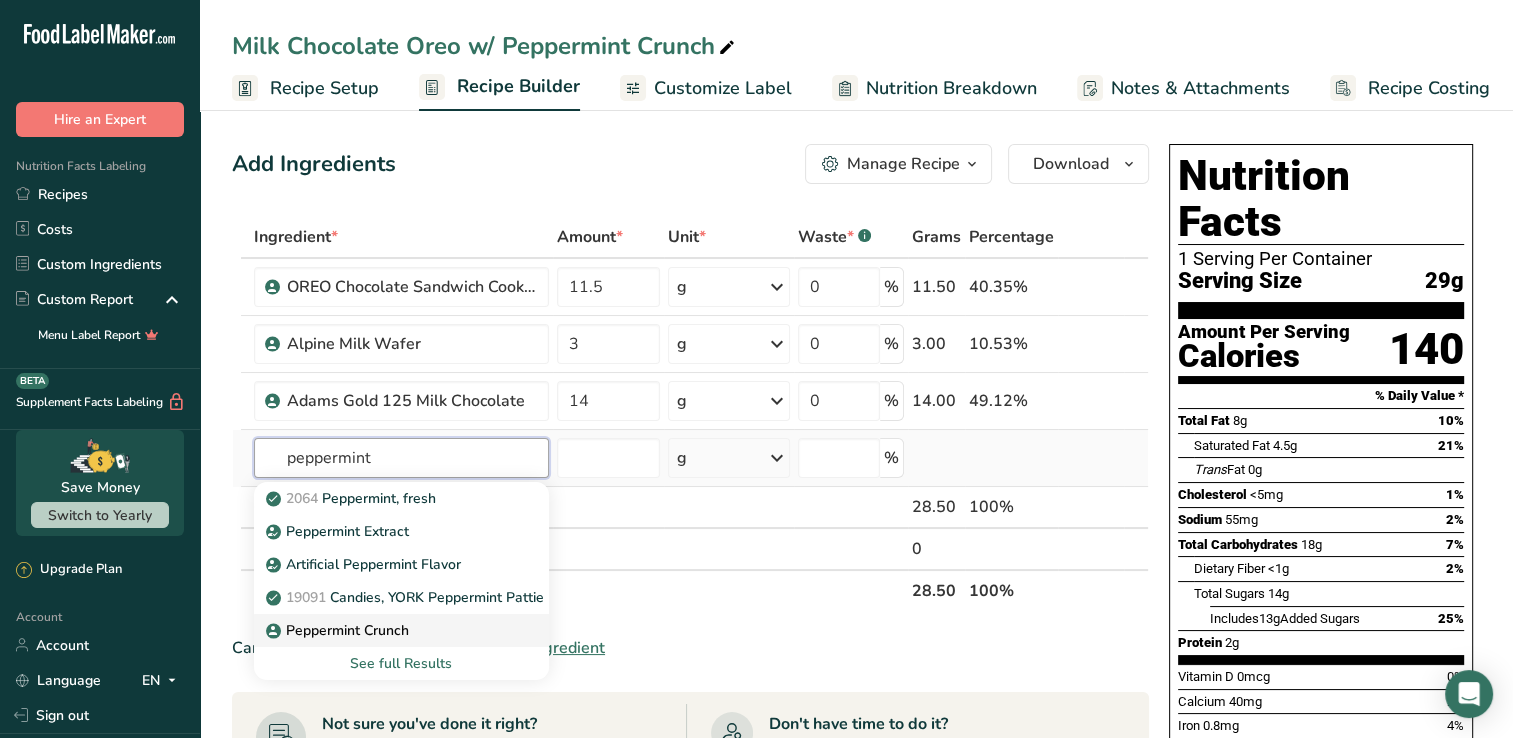 type on "peppermint" 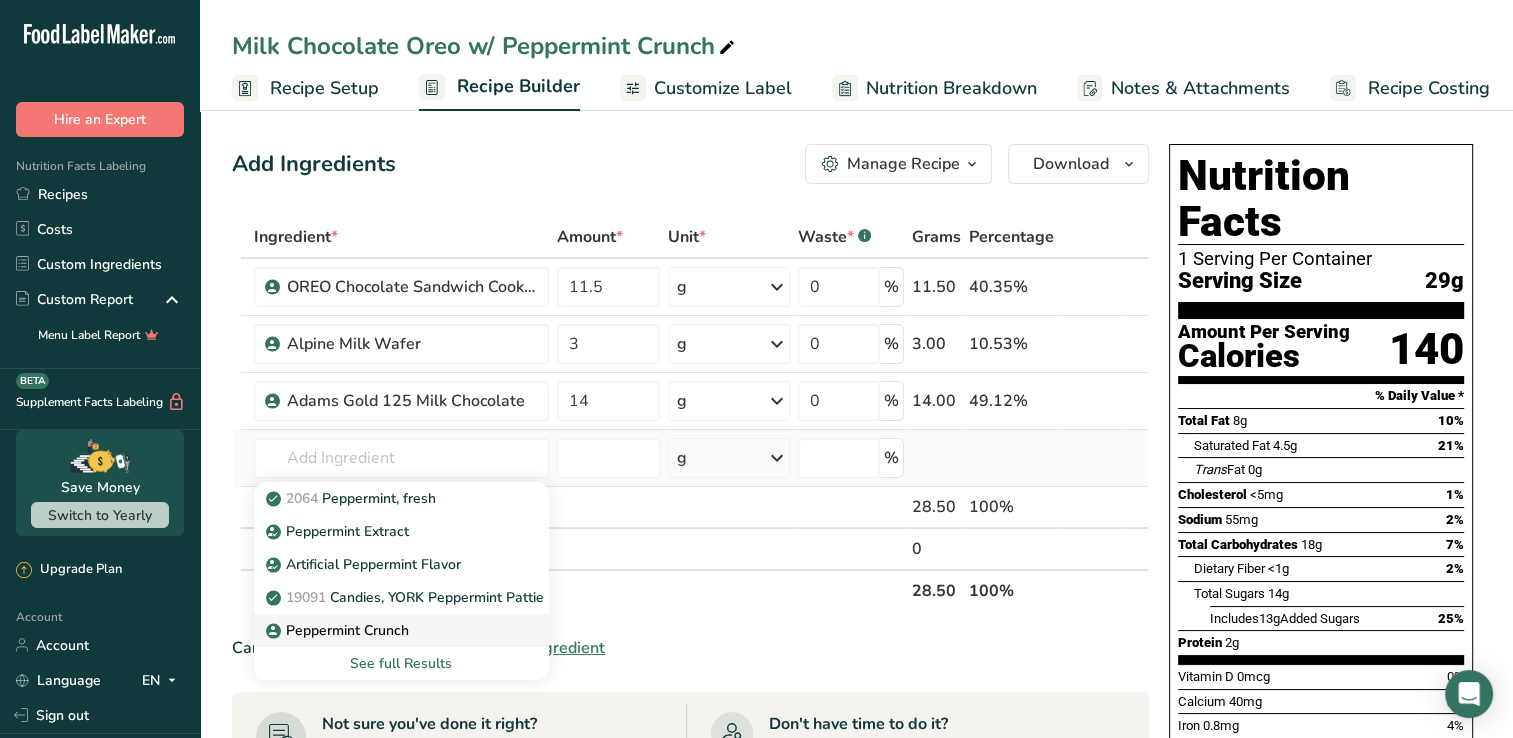 click on "Peppermint Crunch" at bounding box center (385, 630) 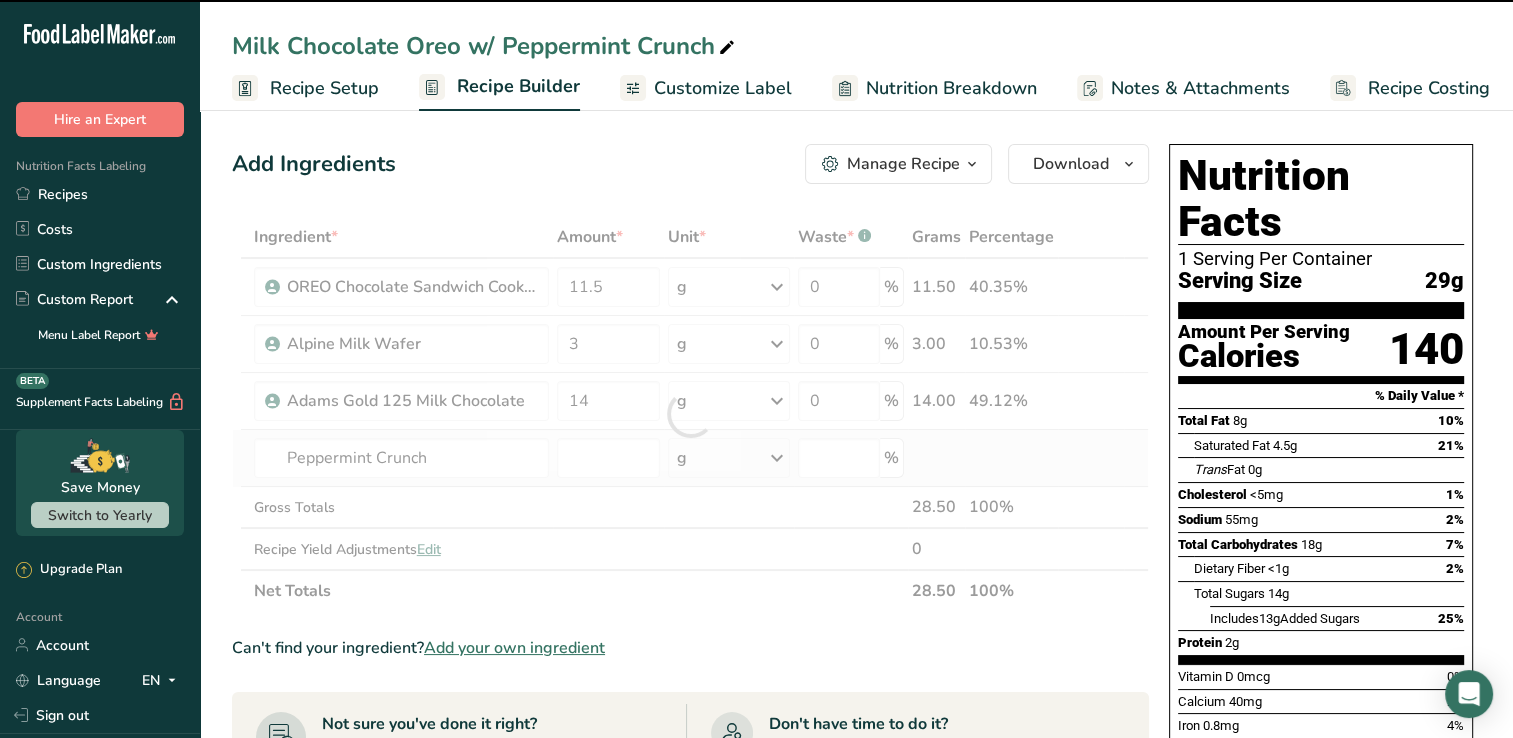 type on "0" 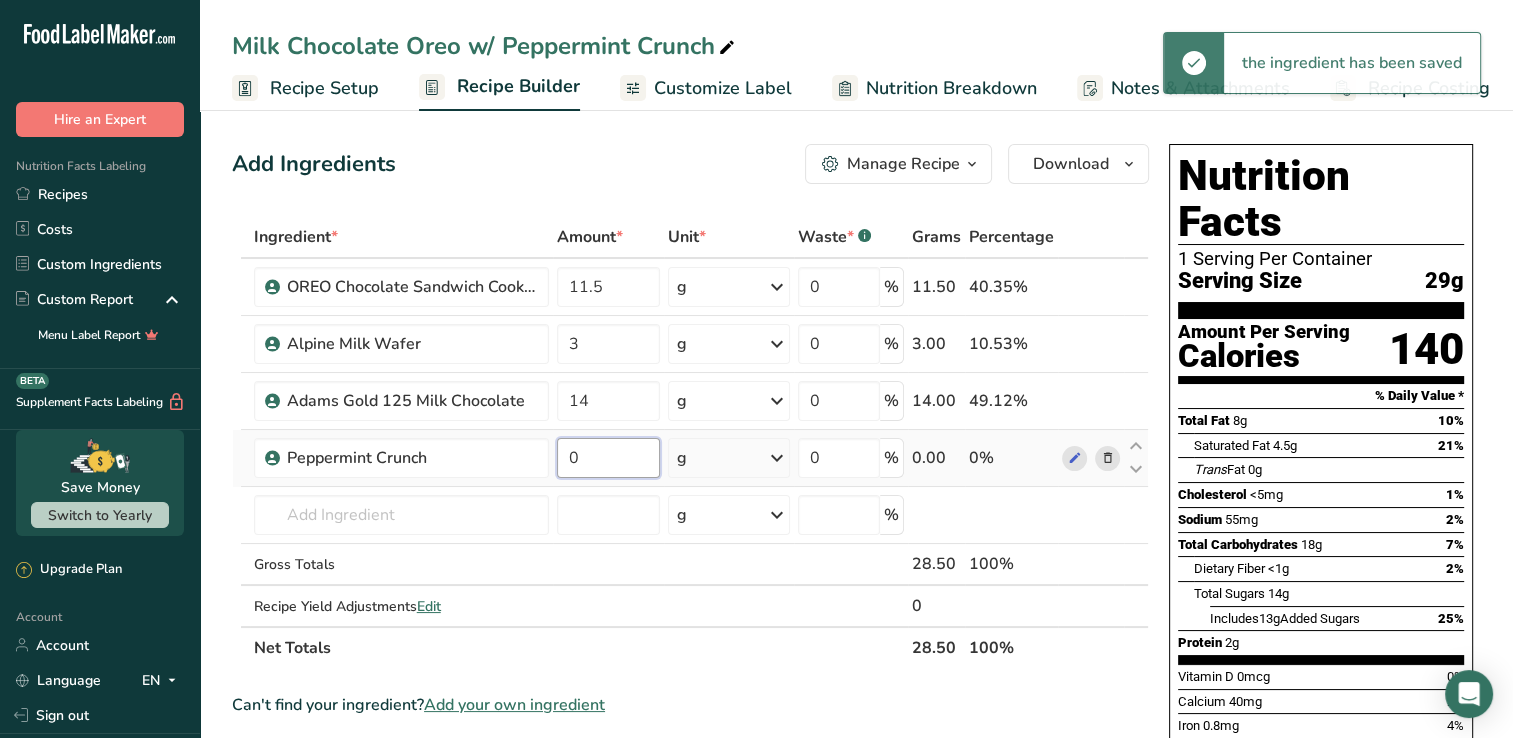 drag, startPoint x: 628, startPoint y: 458, endPoint x: 560, endPoint y: 471, distance: 69.2315 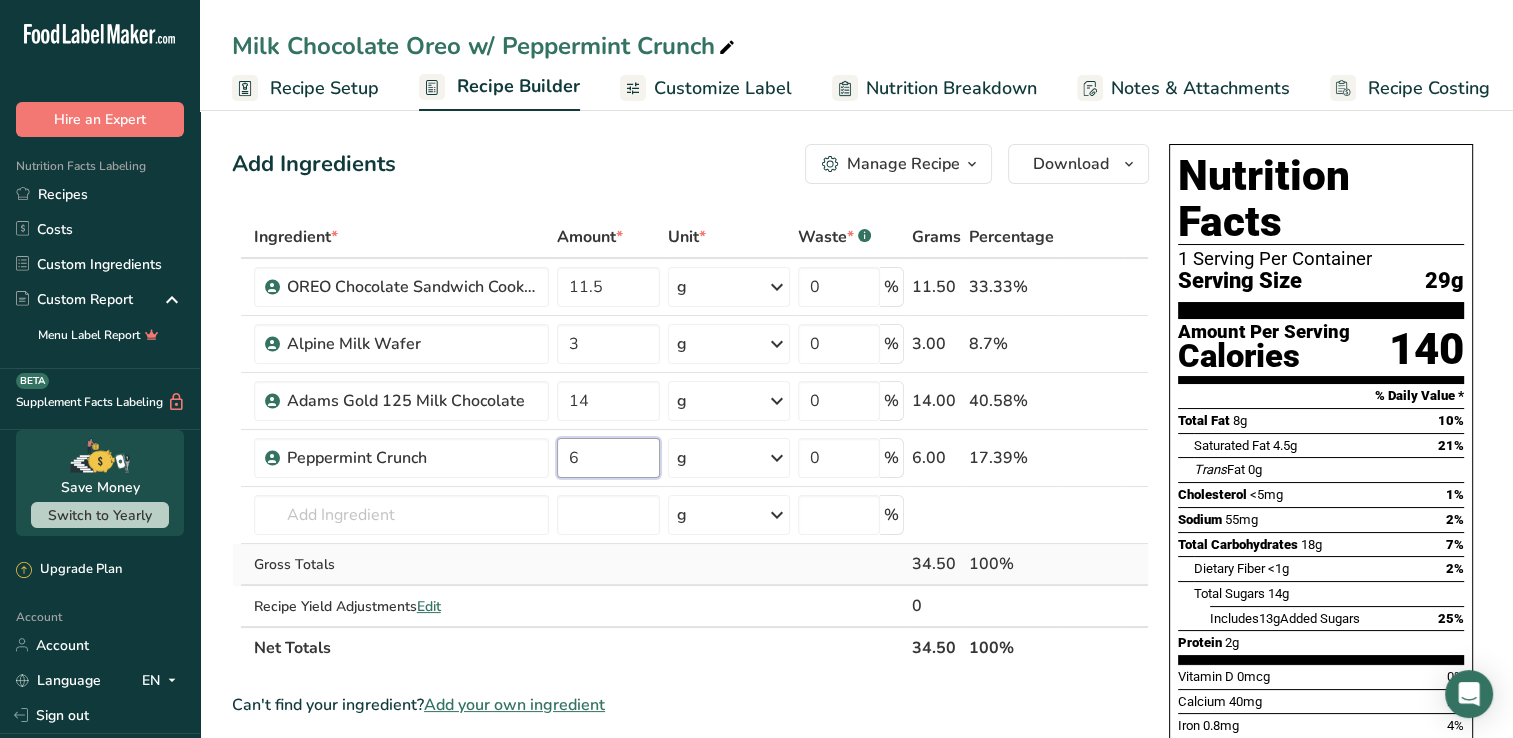 type on "6" 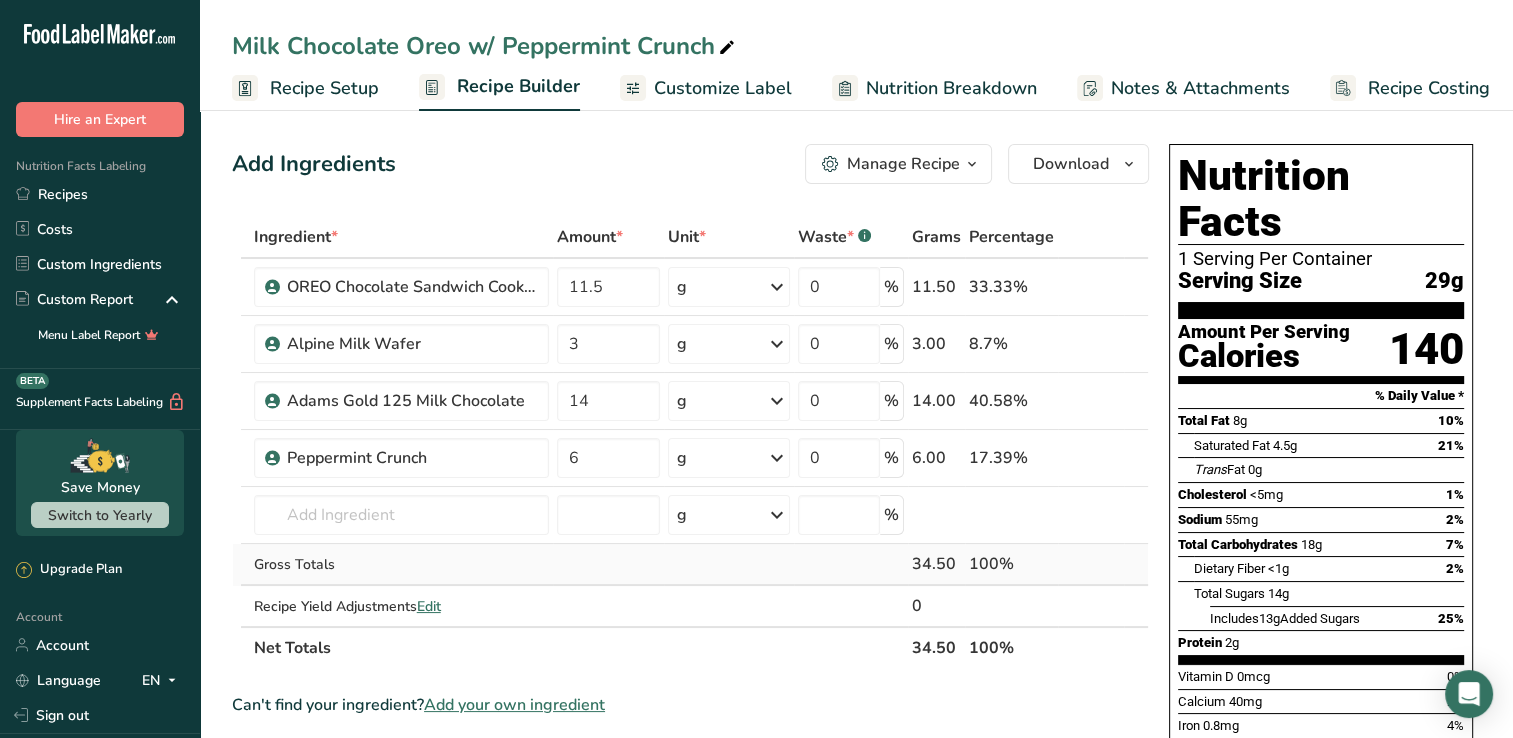click on "Ingredient *
Amount *
Unit *
Waste *   .a-a{fill:#347362;}.b-a{fill:#fff;}          Grams
Percentage
OREO Chocolate Sandwich Cookies
11.5
g
Weight Units
g
kg
mg
See more
Volume Units
l
mL
fl oz
See more
0
%
11.50
33.33%
Alpine Milk Wafer
3
g
Weight Units
g
kg
mg
See more
Volume Units
l
mL
fl oz
See more
0
%
3.00
8.7%
Adams Gold 125 Milk Chocolate" at bounding box center (690, 442) 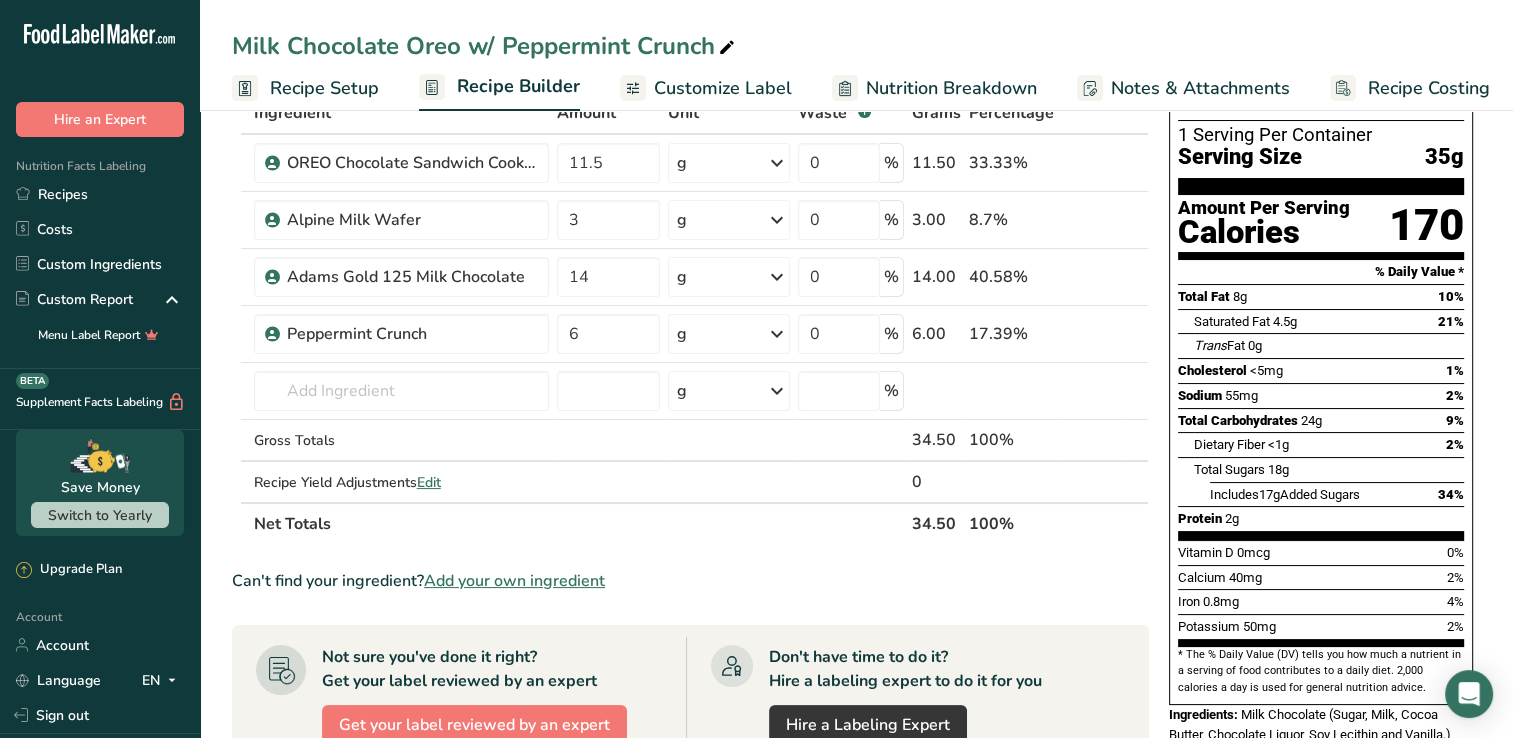 scroll, scrollTop: 0, scrollLeft: 0, axis: both 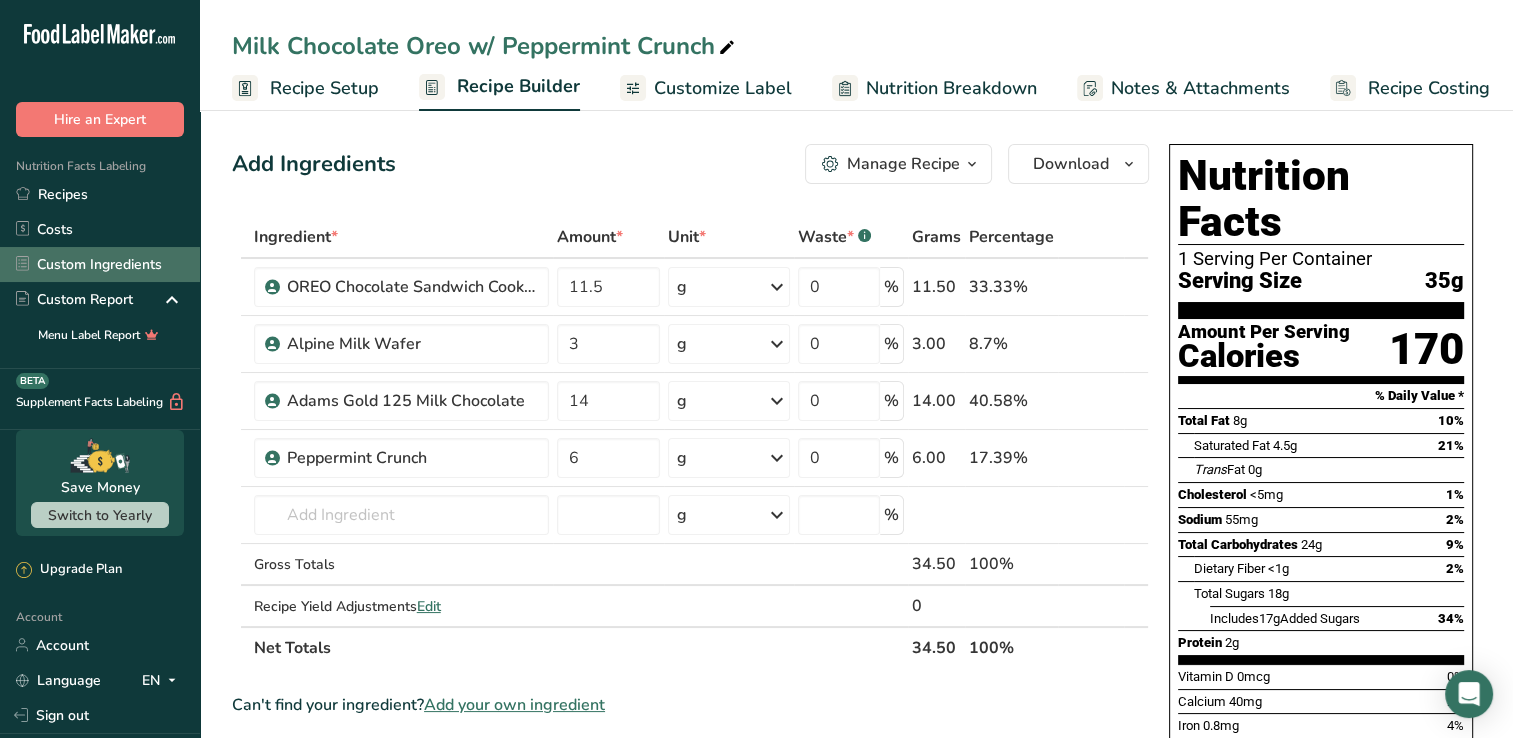 click on "Custom Ingredients" at bounding box center [100, 264] 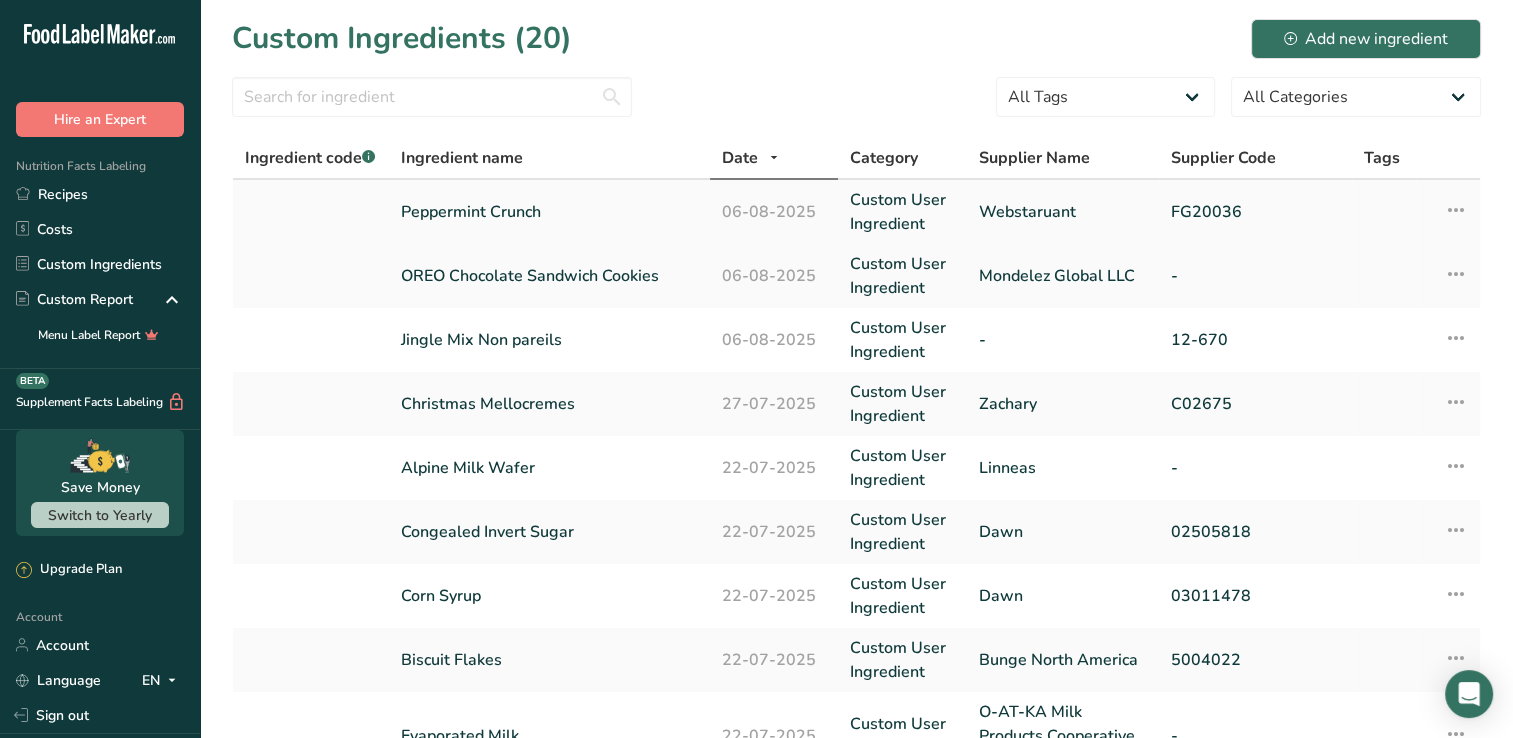click on "Peppermint Crunch" at bounding box center [549, 212] 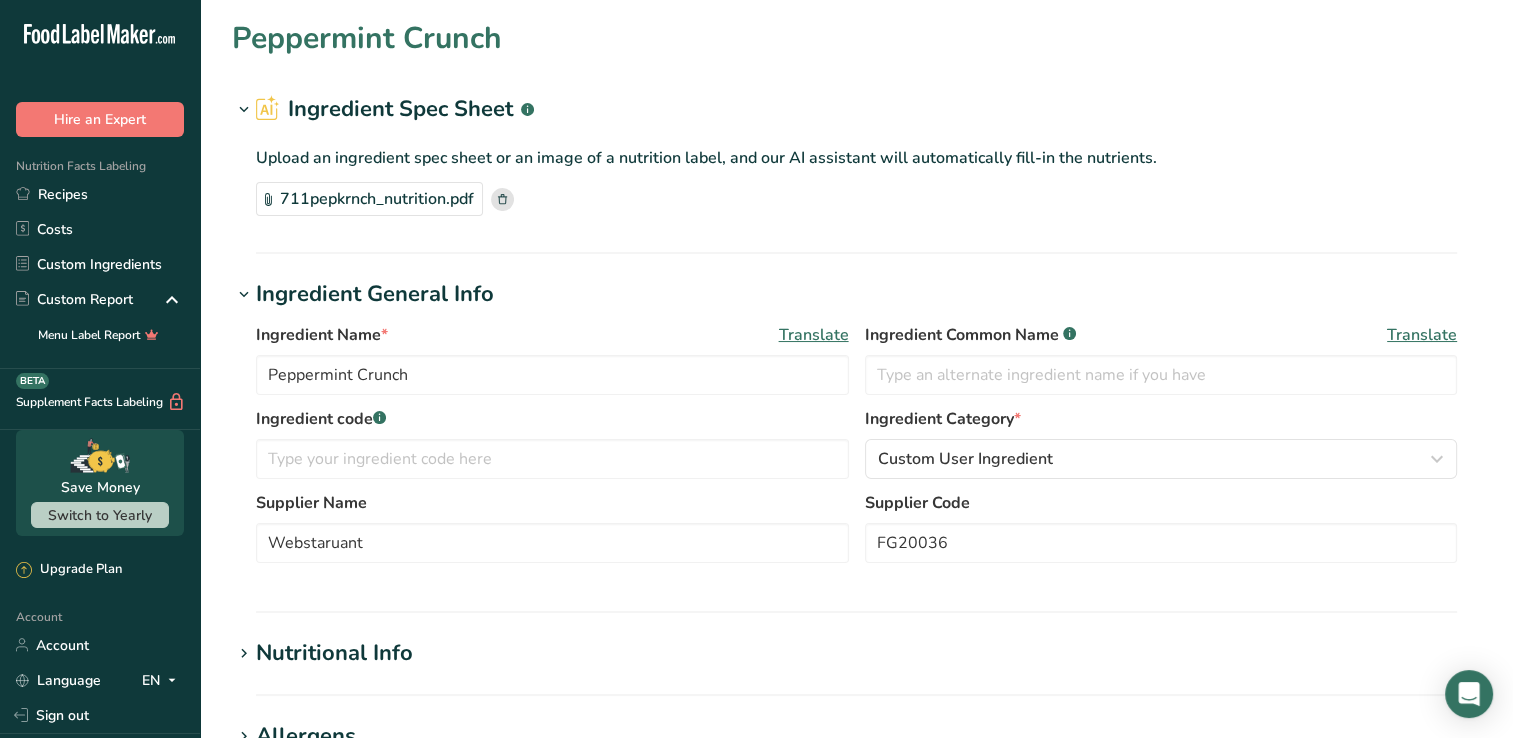 type on "Peppermint Crunch" 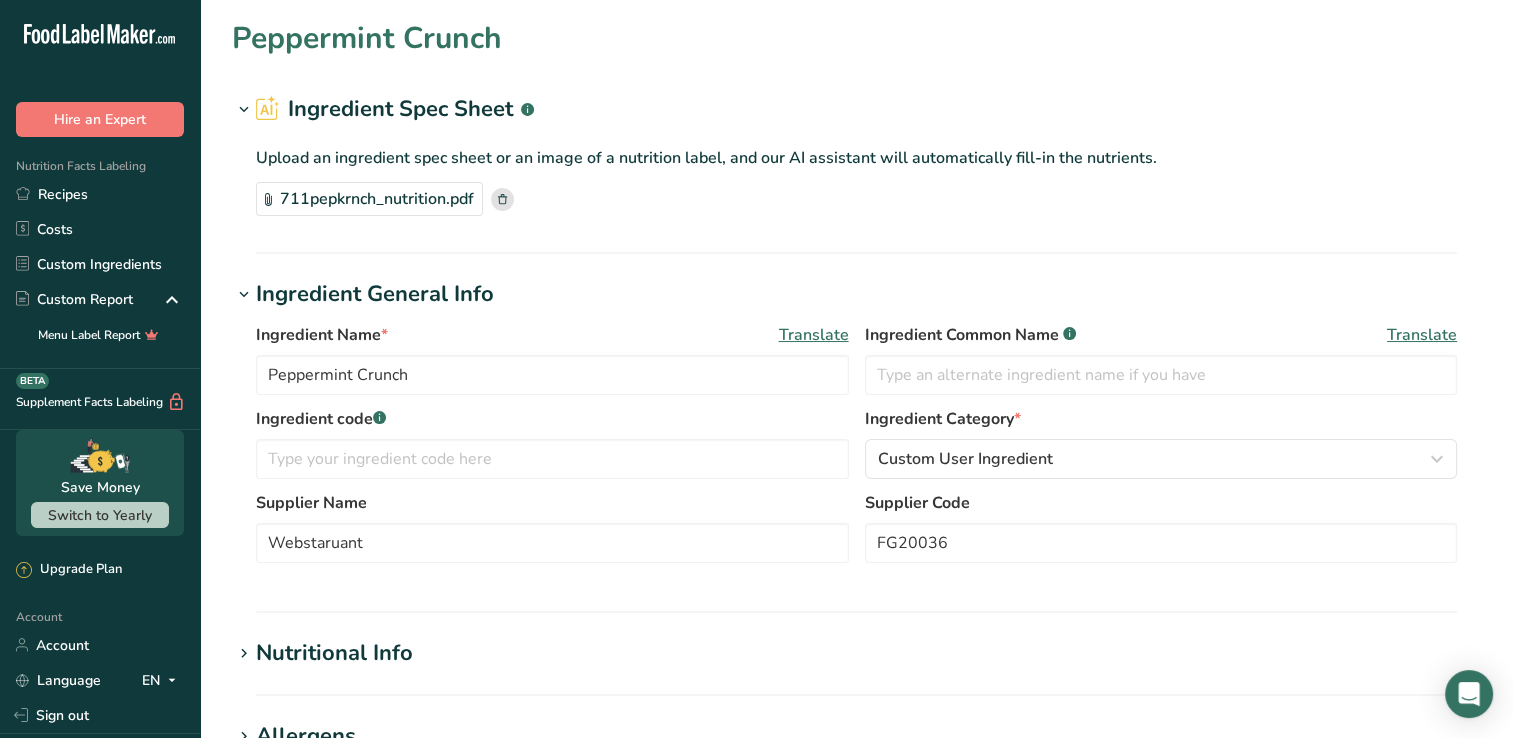 type on "Webstaruant" 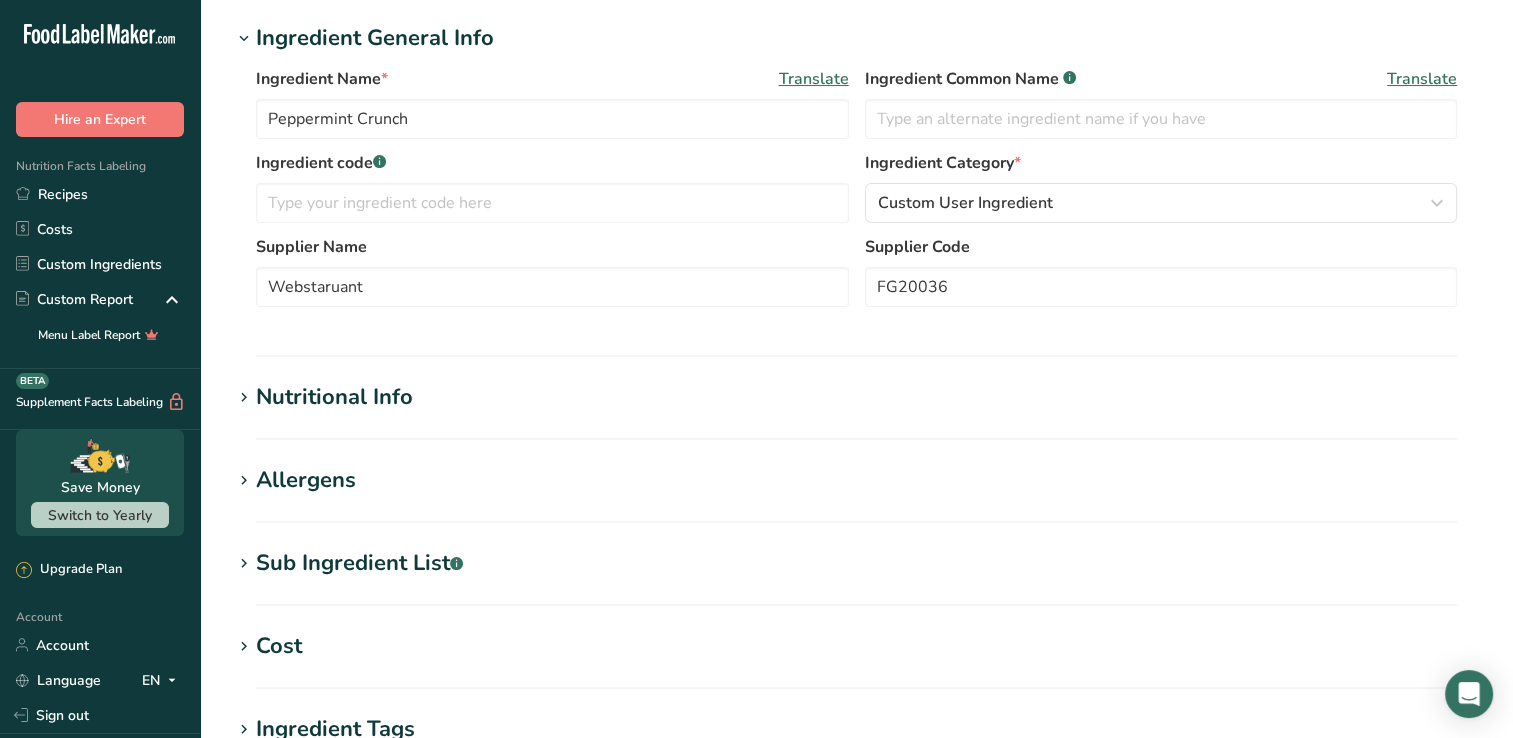 scroll, scrollTop: 300, scrollLeft: 0, axis: vertical 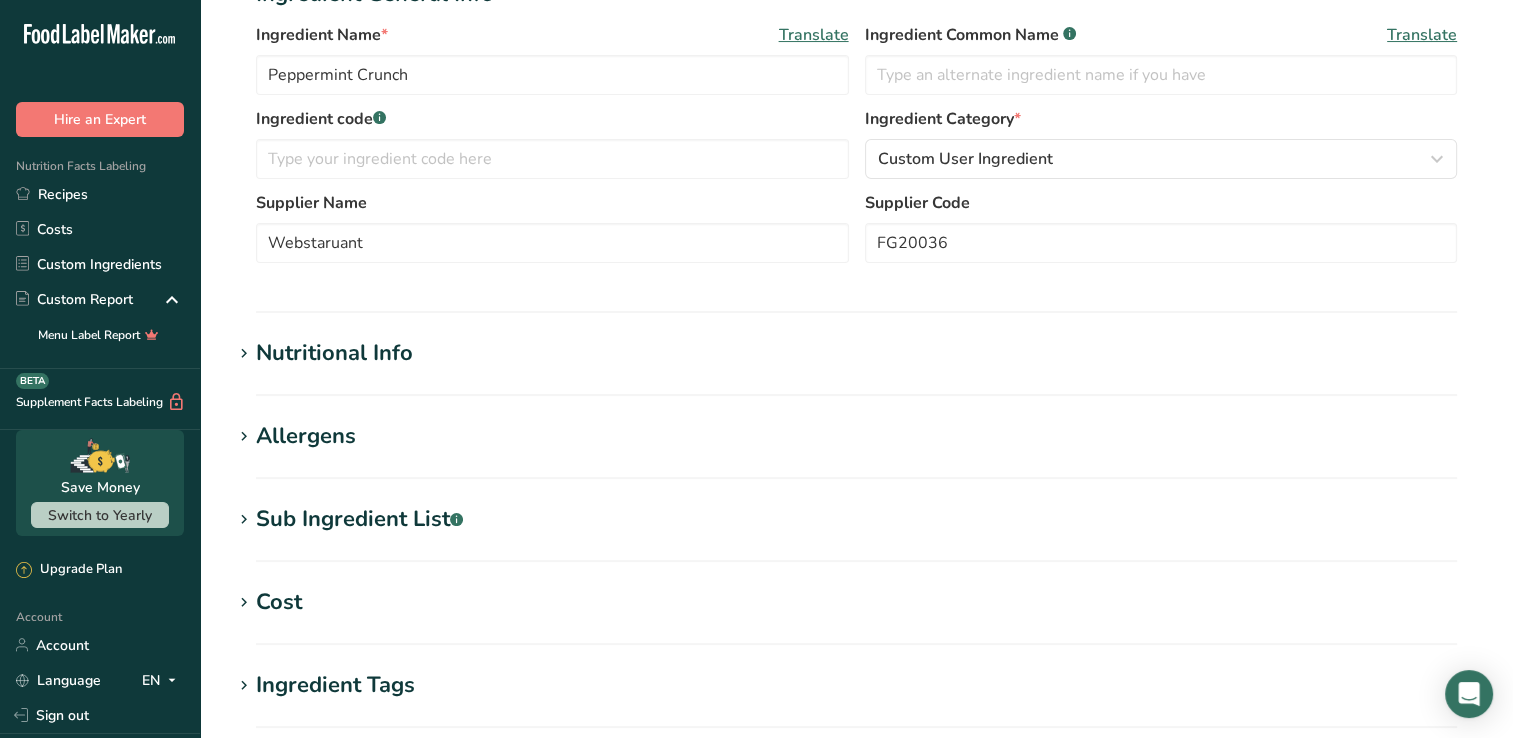 click on "Allergens" at bounding box center (306, 436) 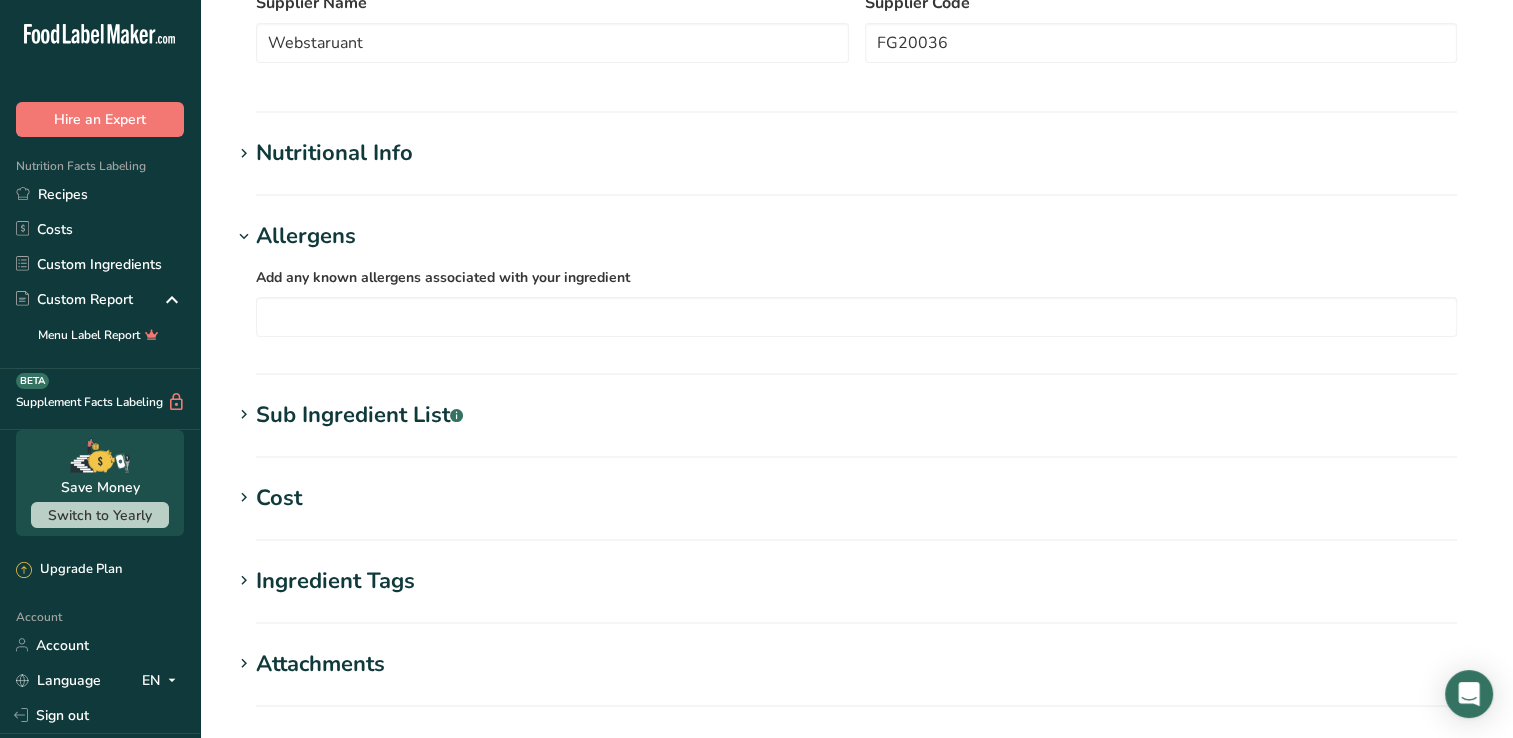 click on "Sub Ingredient List
.a-a{fill:#347362;}.b-a{fill:#fff;}" at bounding box center (359, 415) 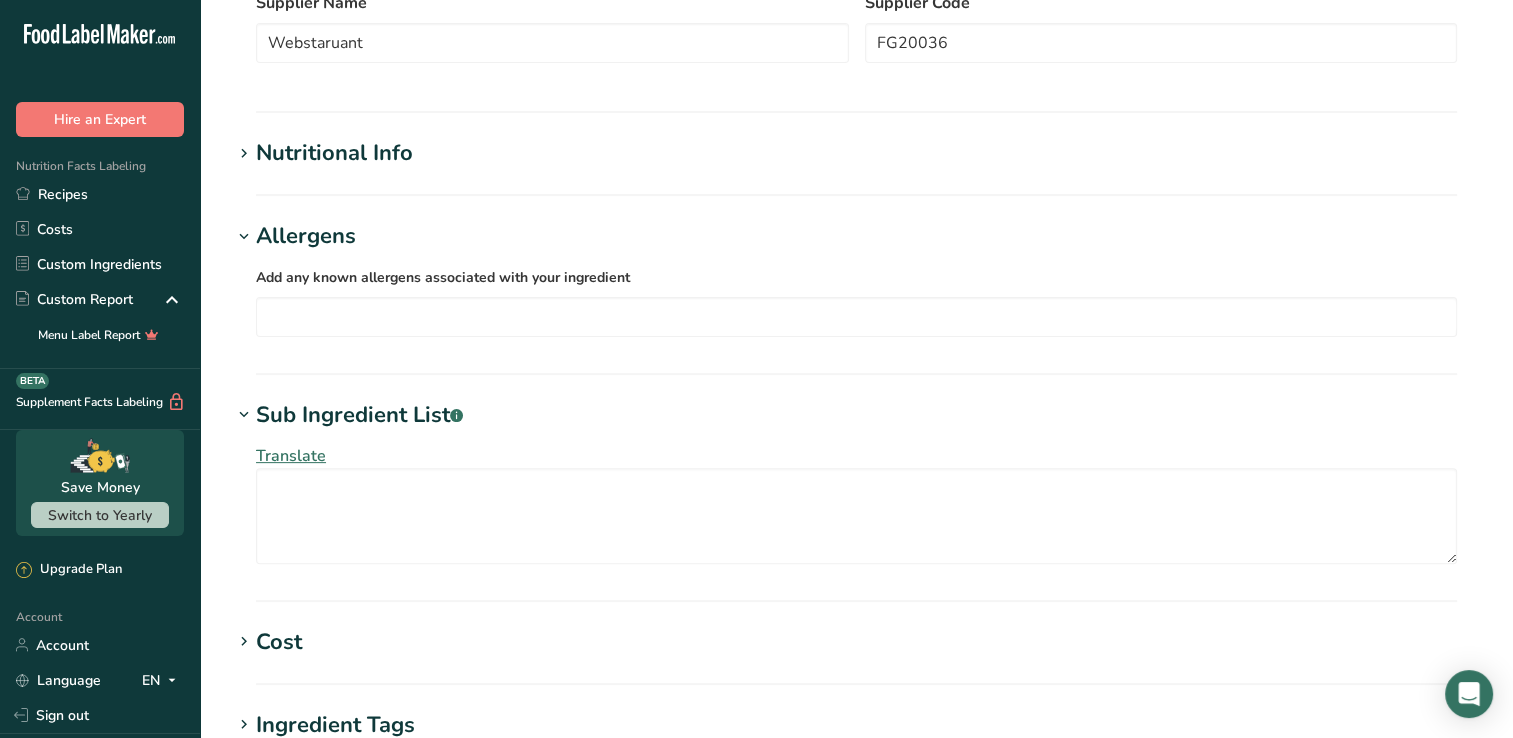 scroll, scrollTop: 600, scrollLeft: 0, axis: vertical 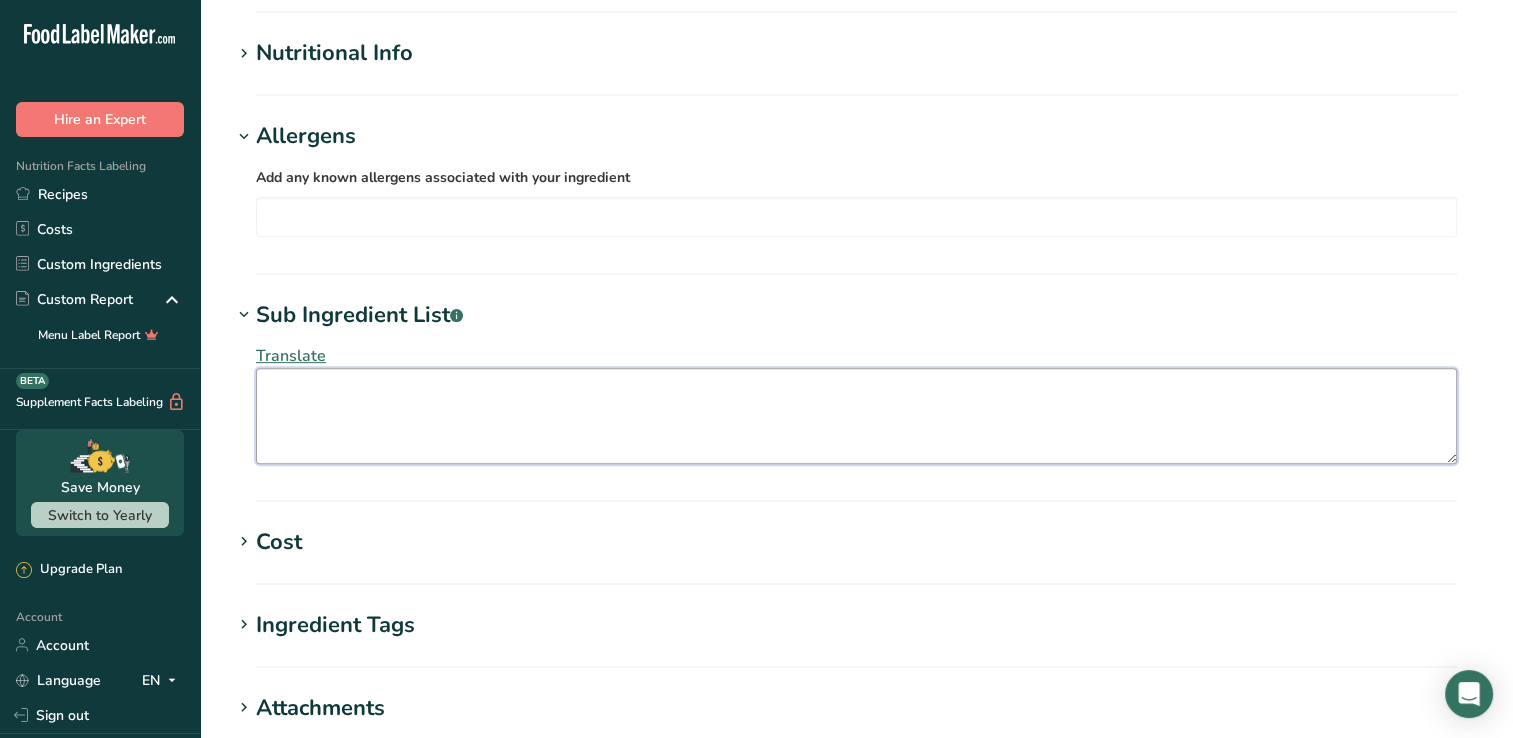 click at bounding box center [856, 416] 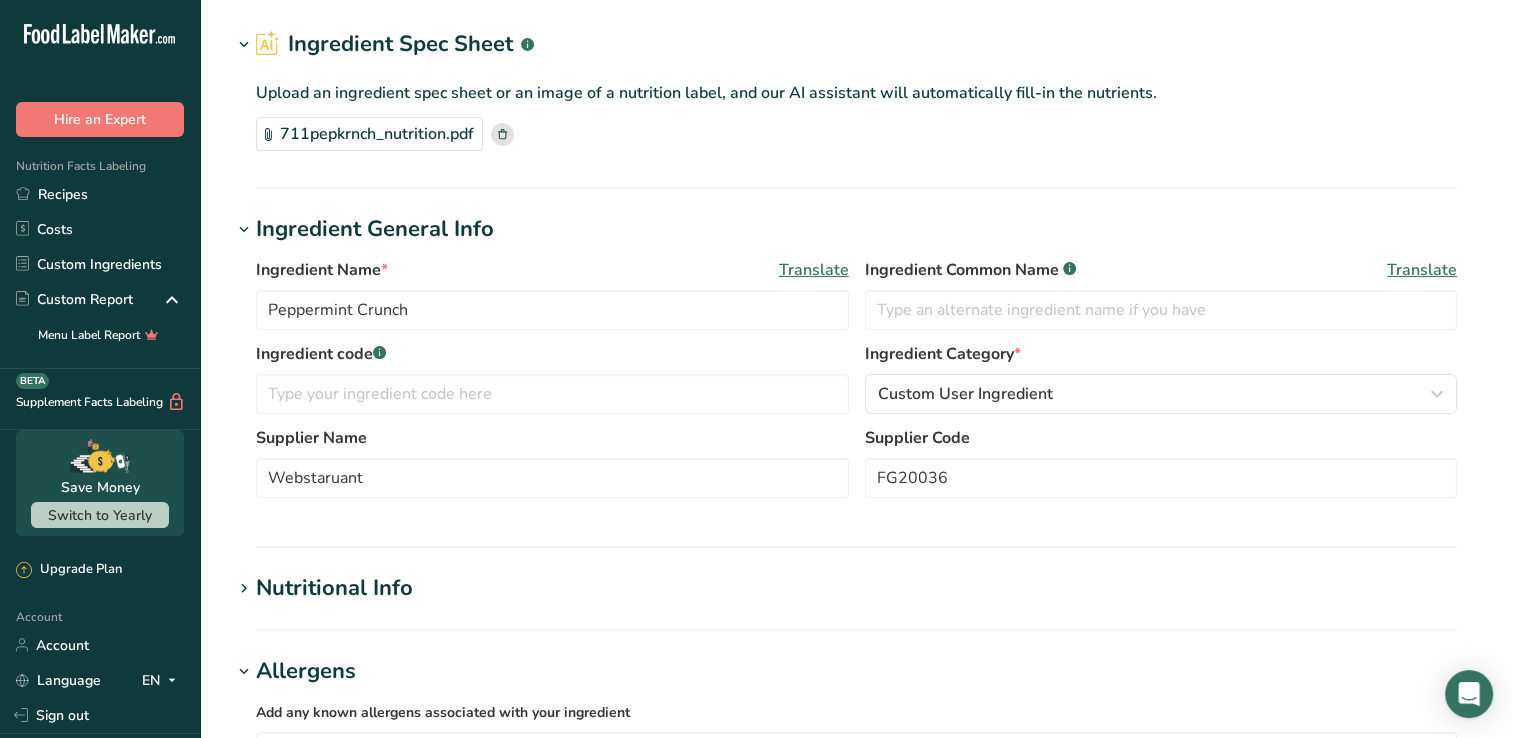 scroll, scrollTop: 100, scrollLeft: 0, axis: vertical 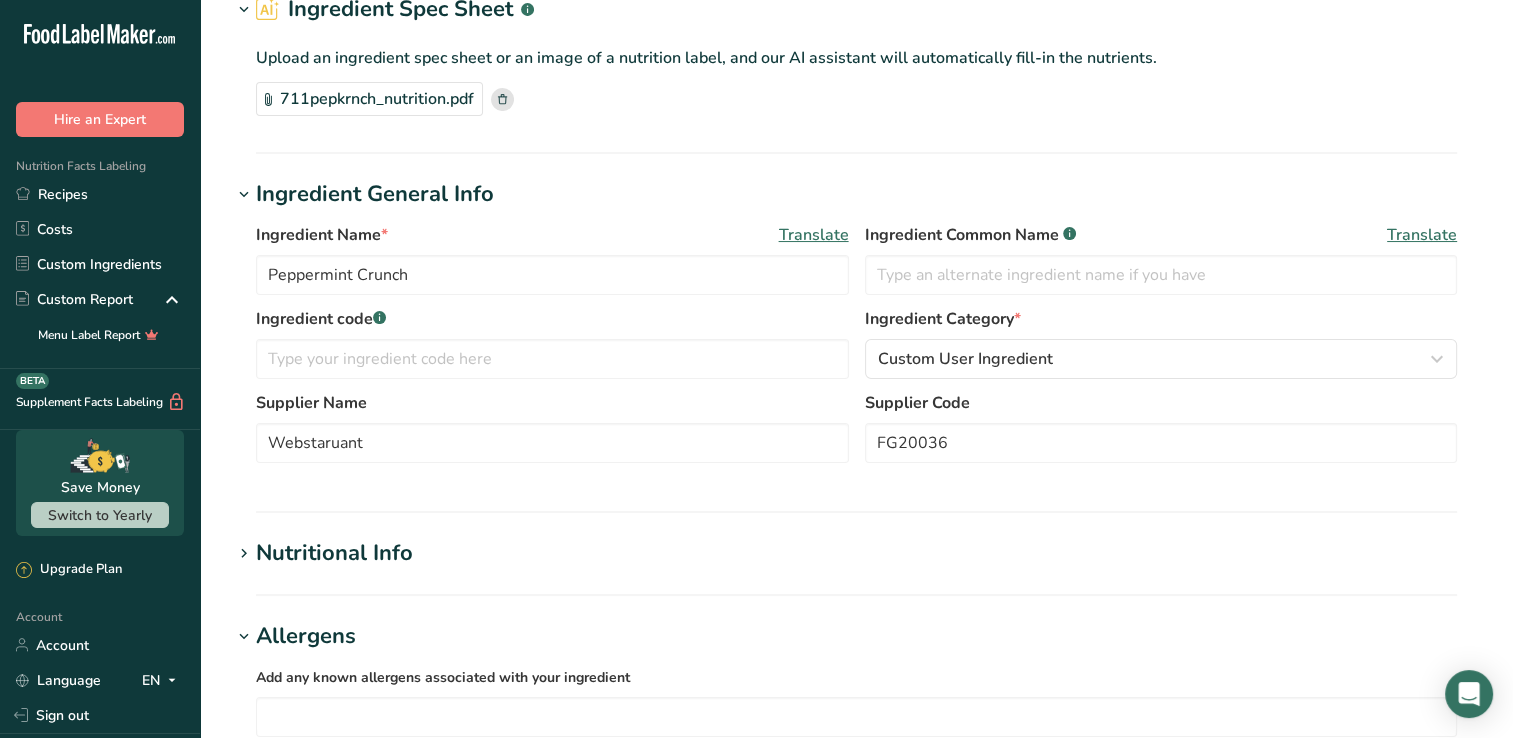 click on "711pepkrnch_nutrition.pdf" at bounding box center [369, 99] 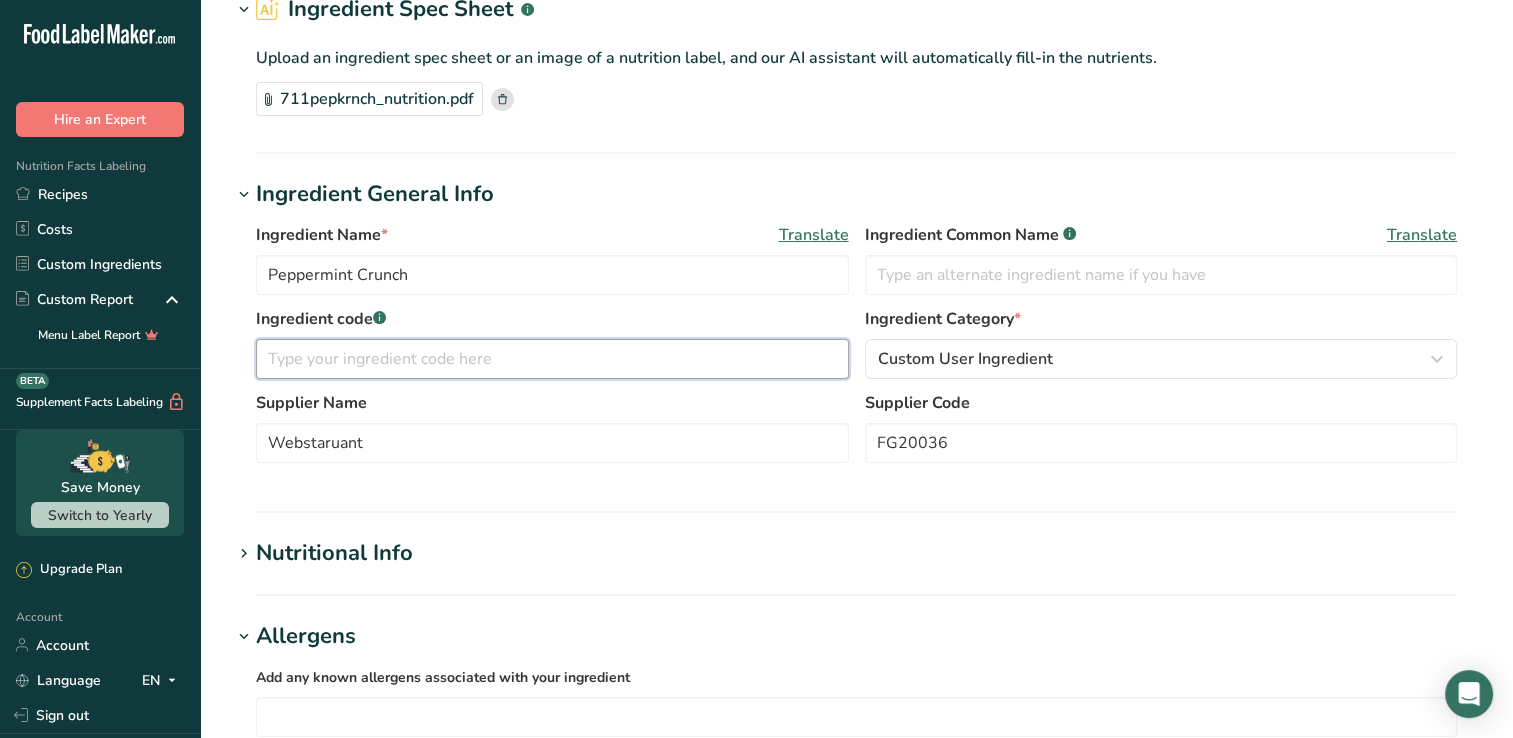 click at bounding box center [552, 359] 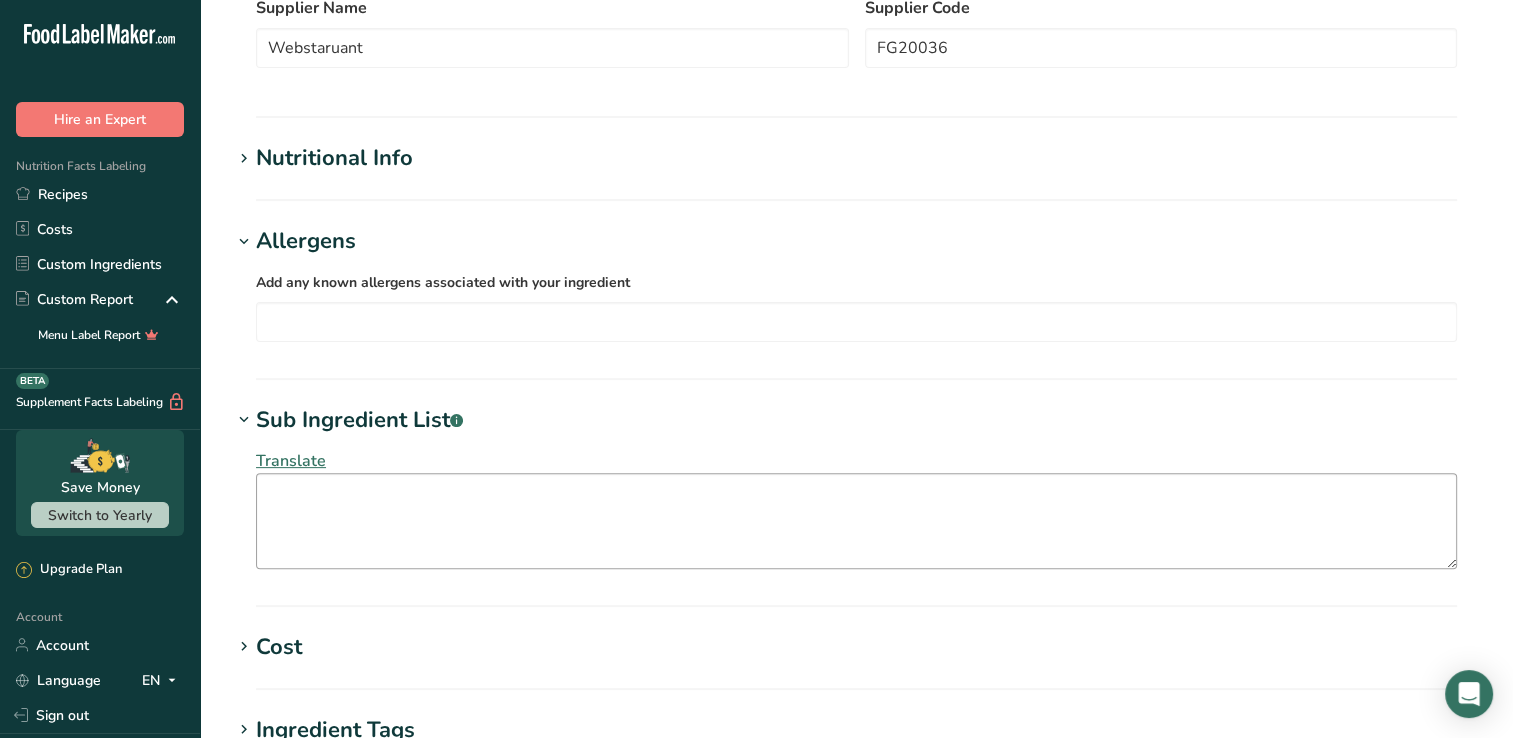 scroll, scrollTop: 500, scrollLeft: 0, axis: vertical 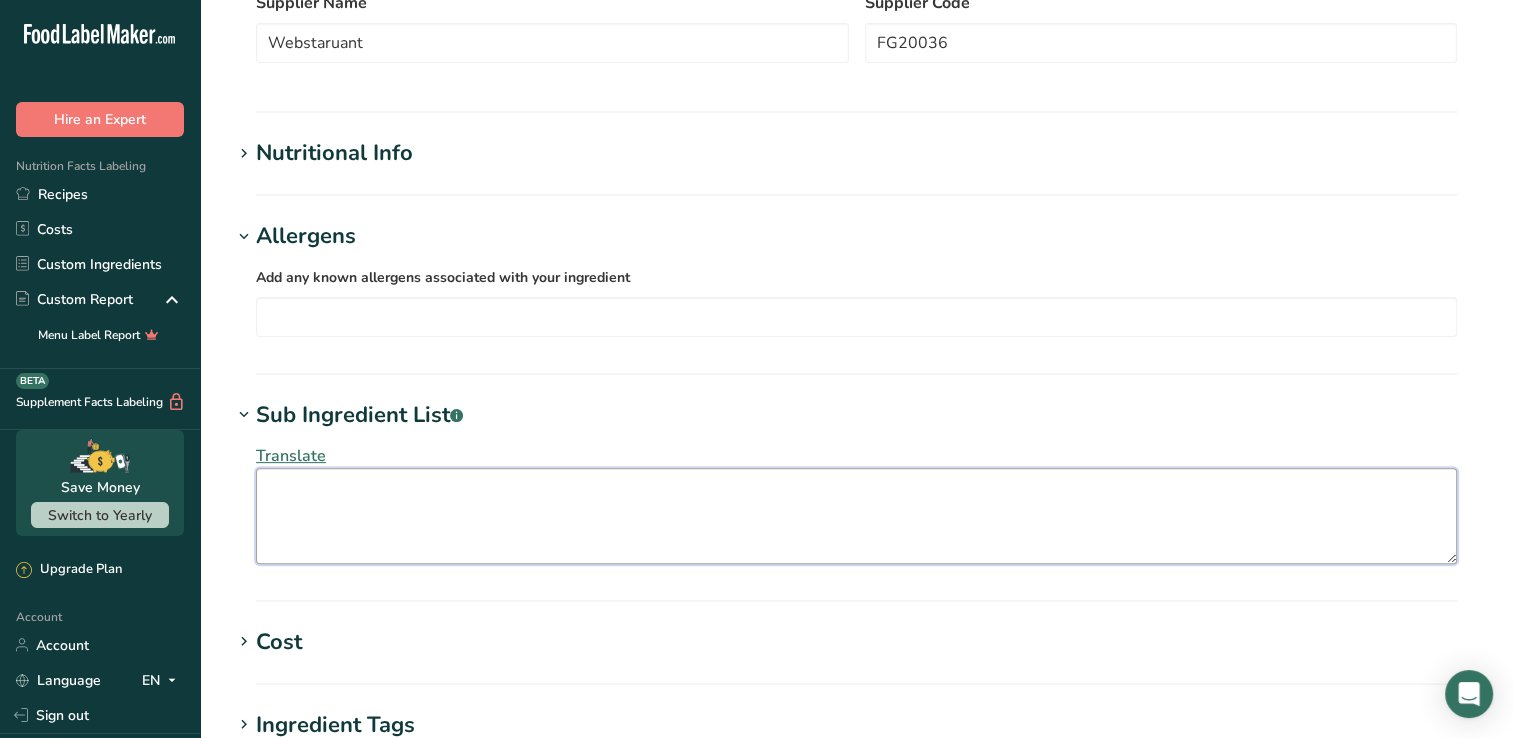 click at bounding box center [856, 516] 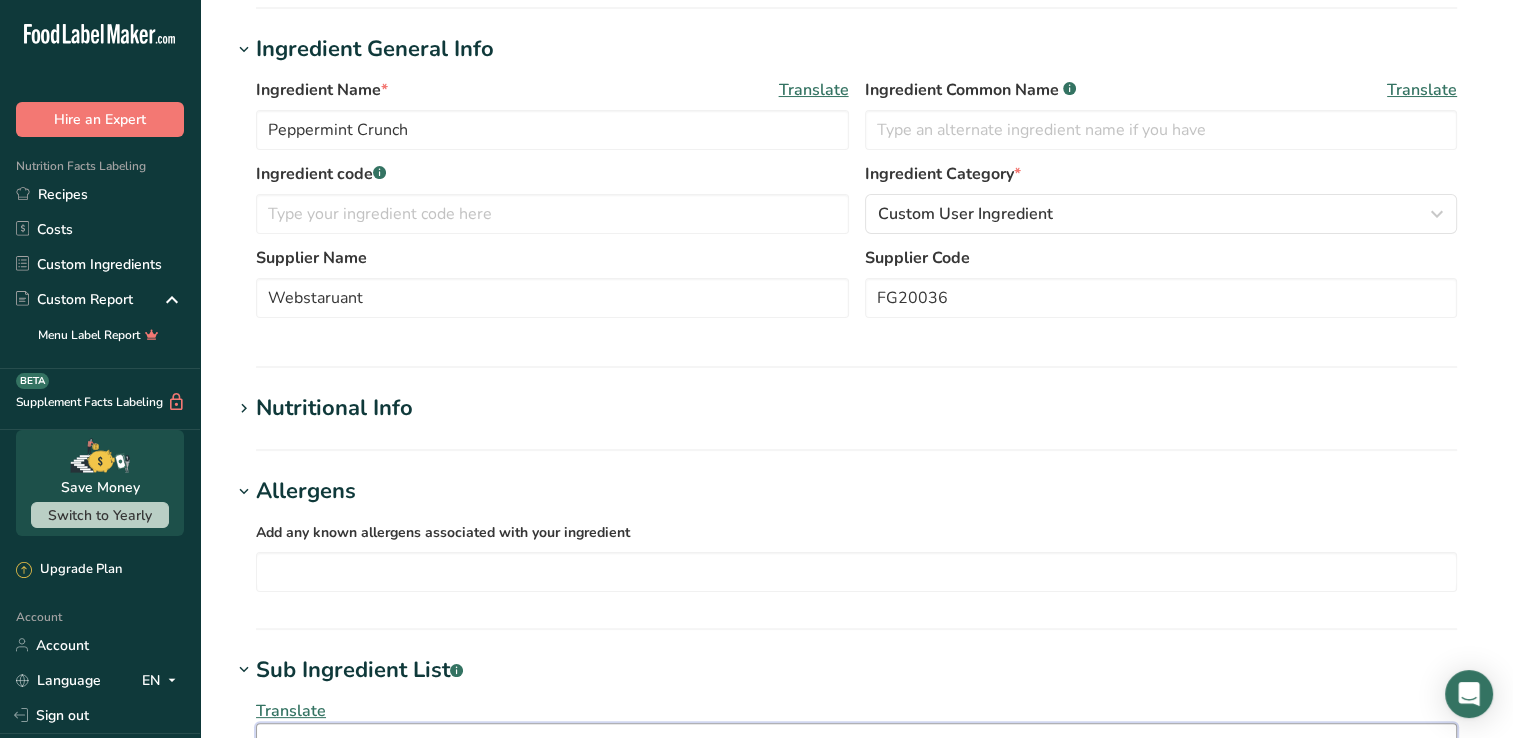 scroll, scrollTop: 0, scrollLeft: 0, axis: both 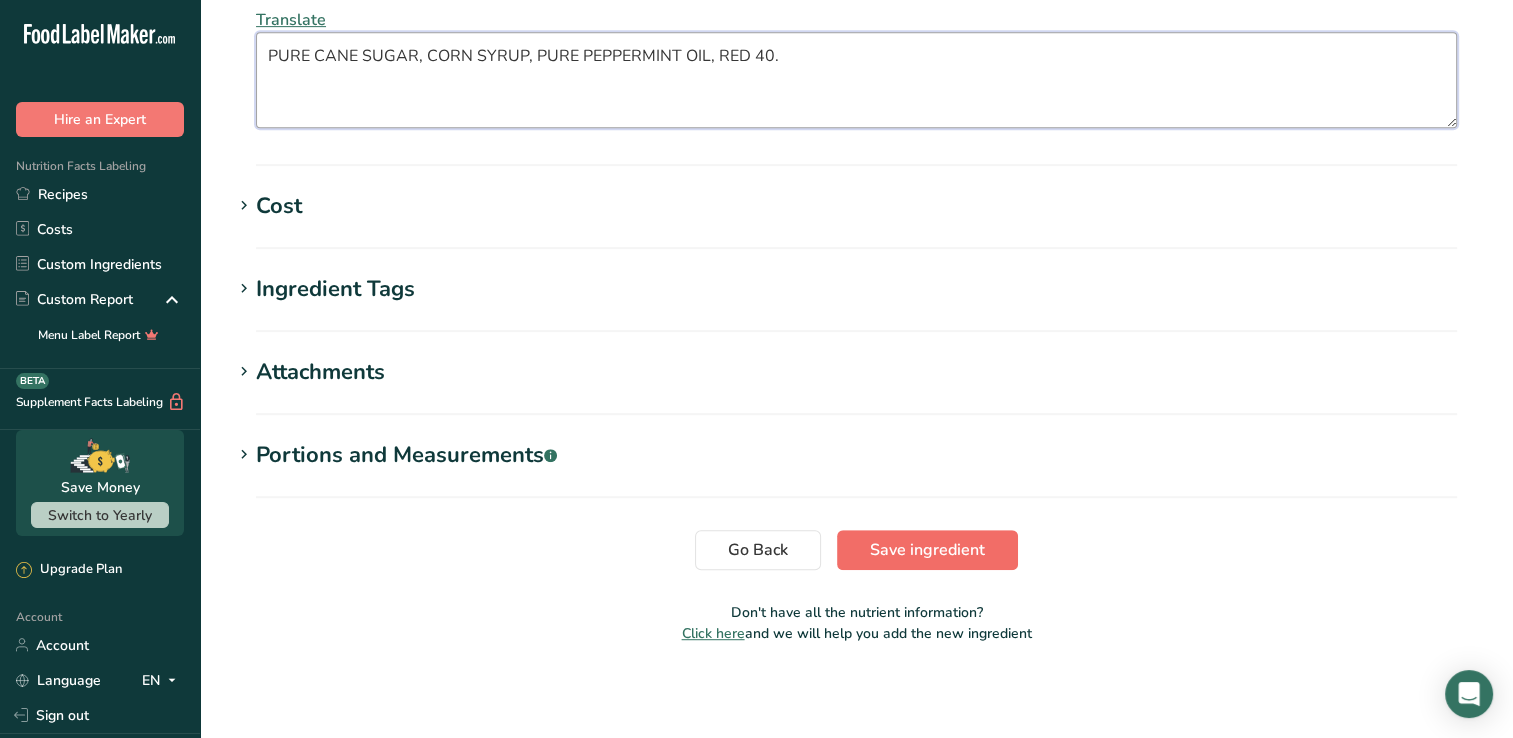 type on "PURE CANE SUGAR, CORN SYRUP, PURE PEPPERMINT OIL, RED 40." 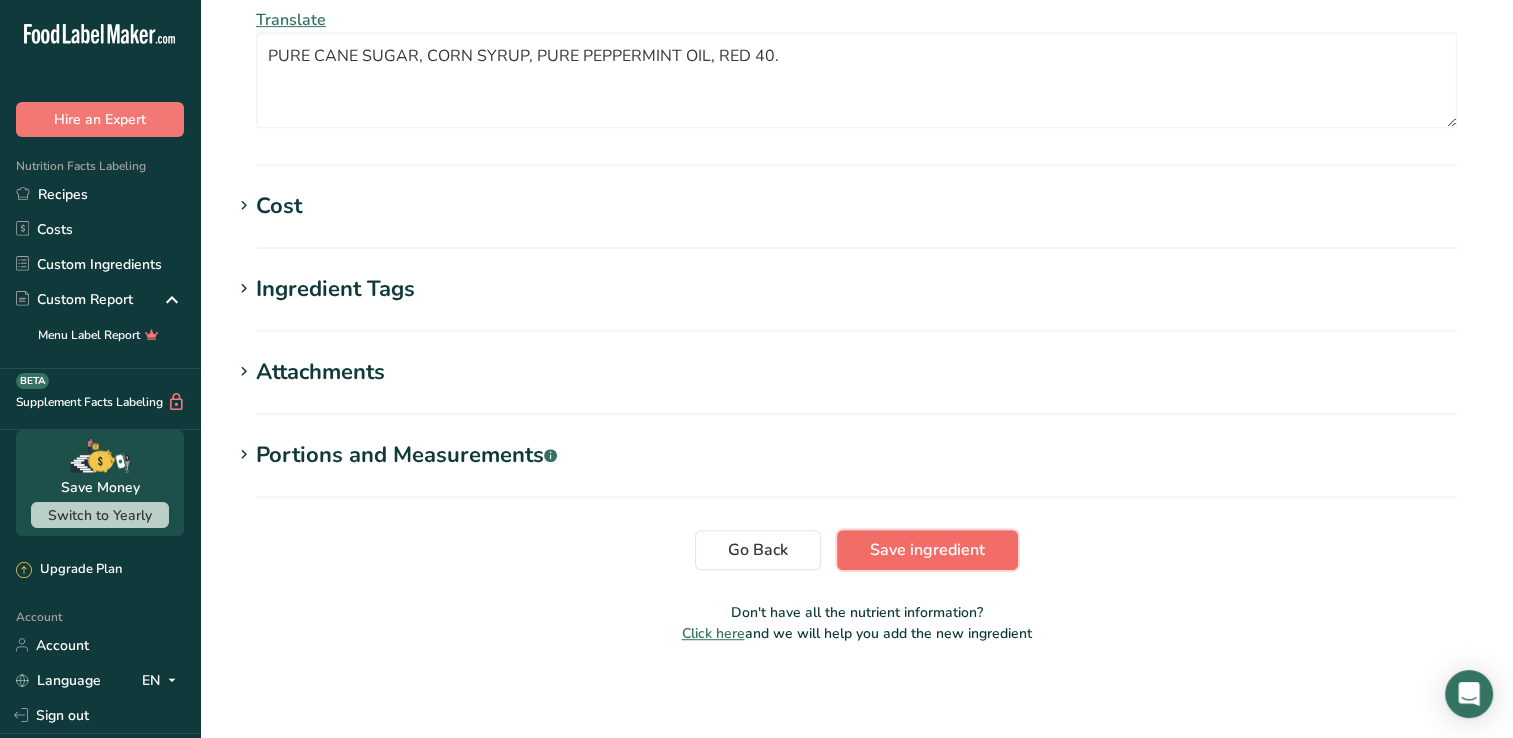 click on "Save ingredient" at bounding box center (927, 550) 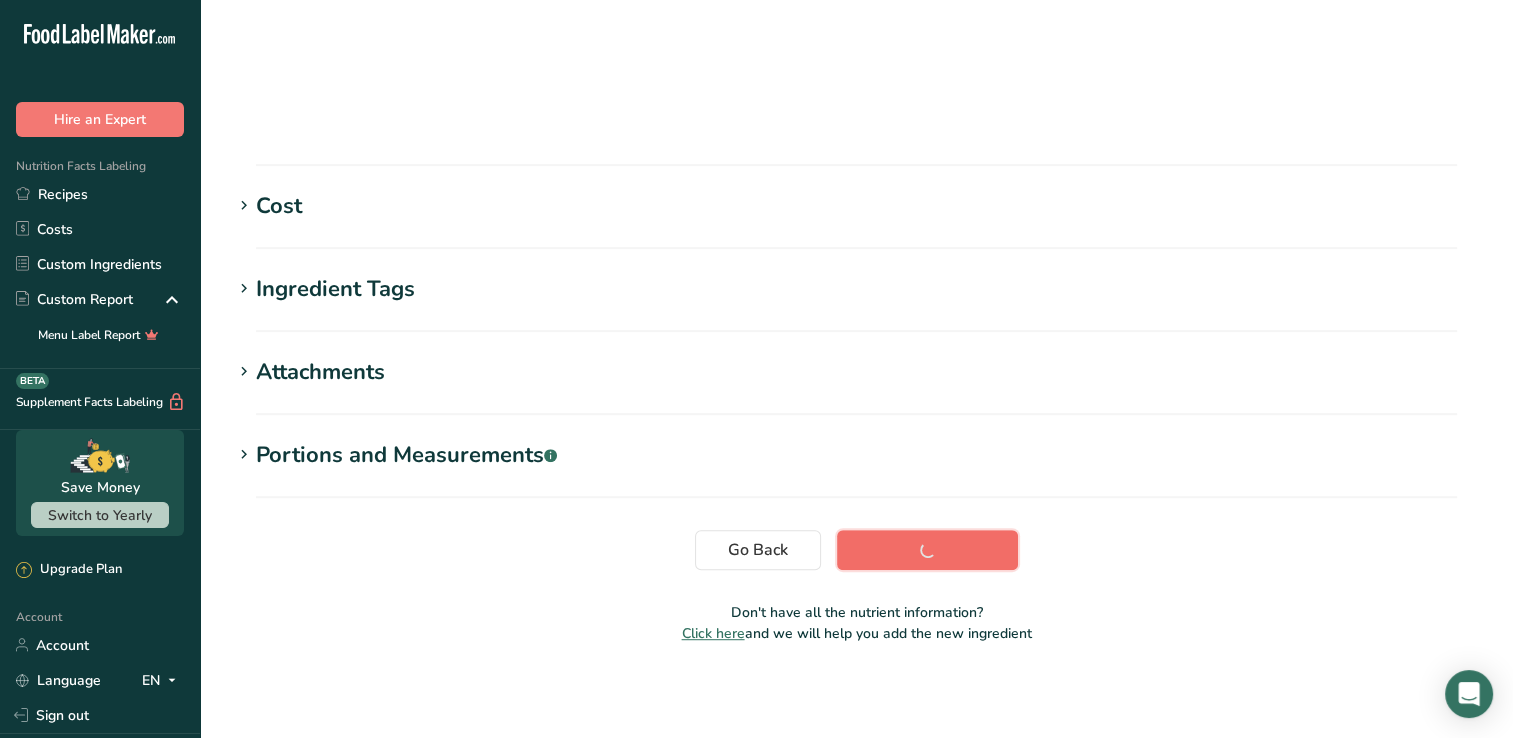 scroll, scrollTop: 320, scrollLeft: 0, axis: vertical 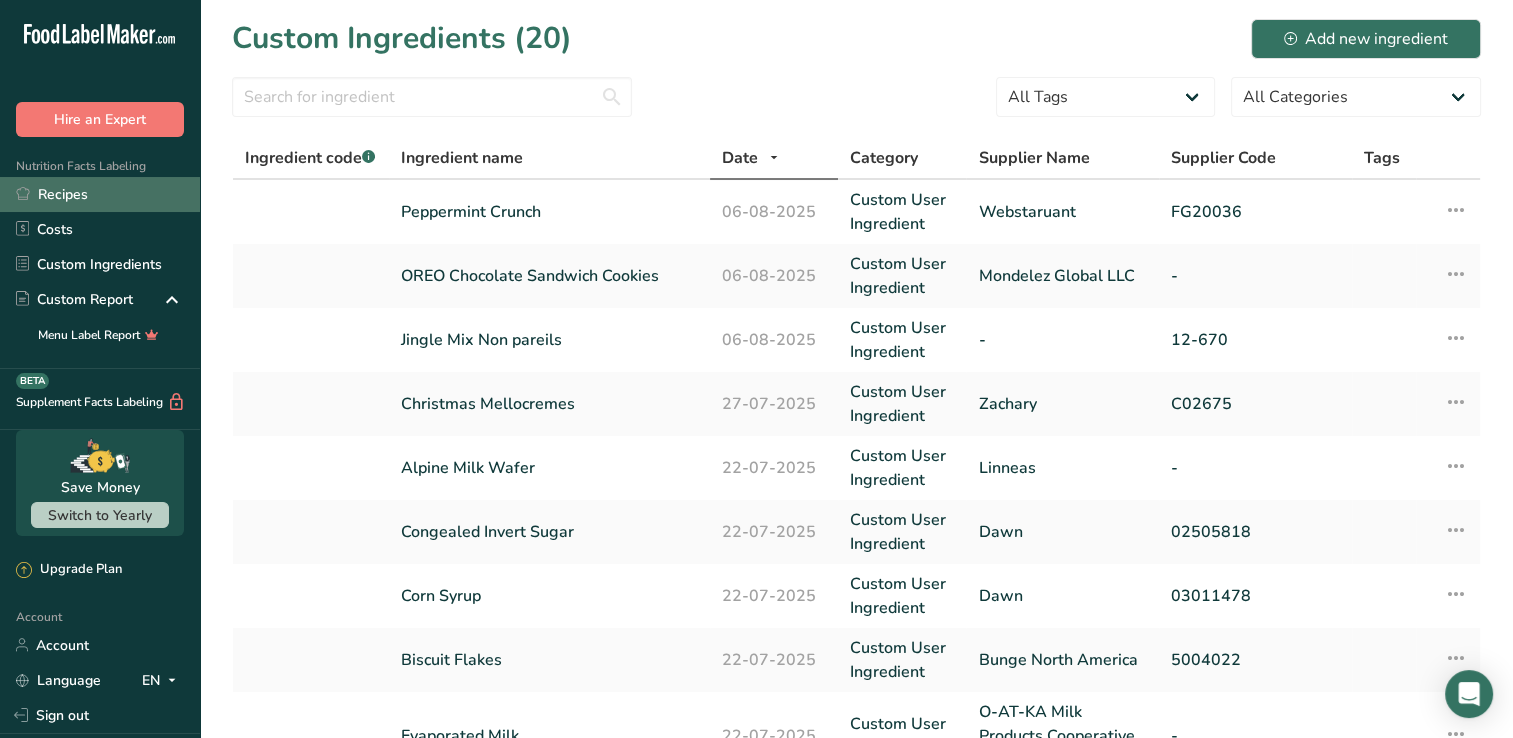 click on "Recipes" at bounding box center (100, 194) 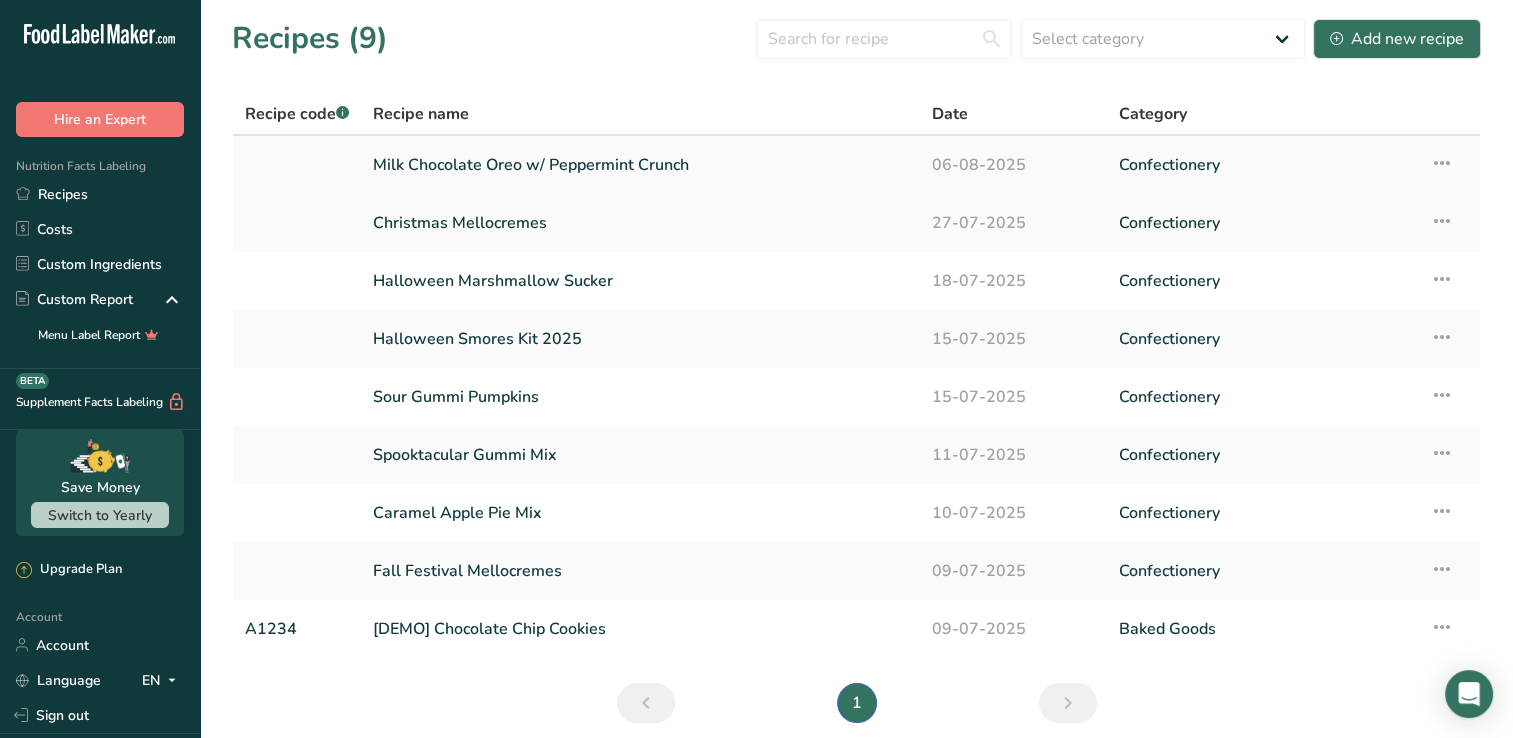 click on "Milk Chocolate Oreo w/ Peppermint Crunch" at bounding box center (640, 165) 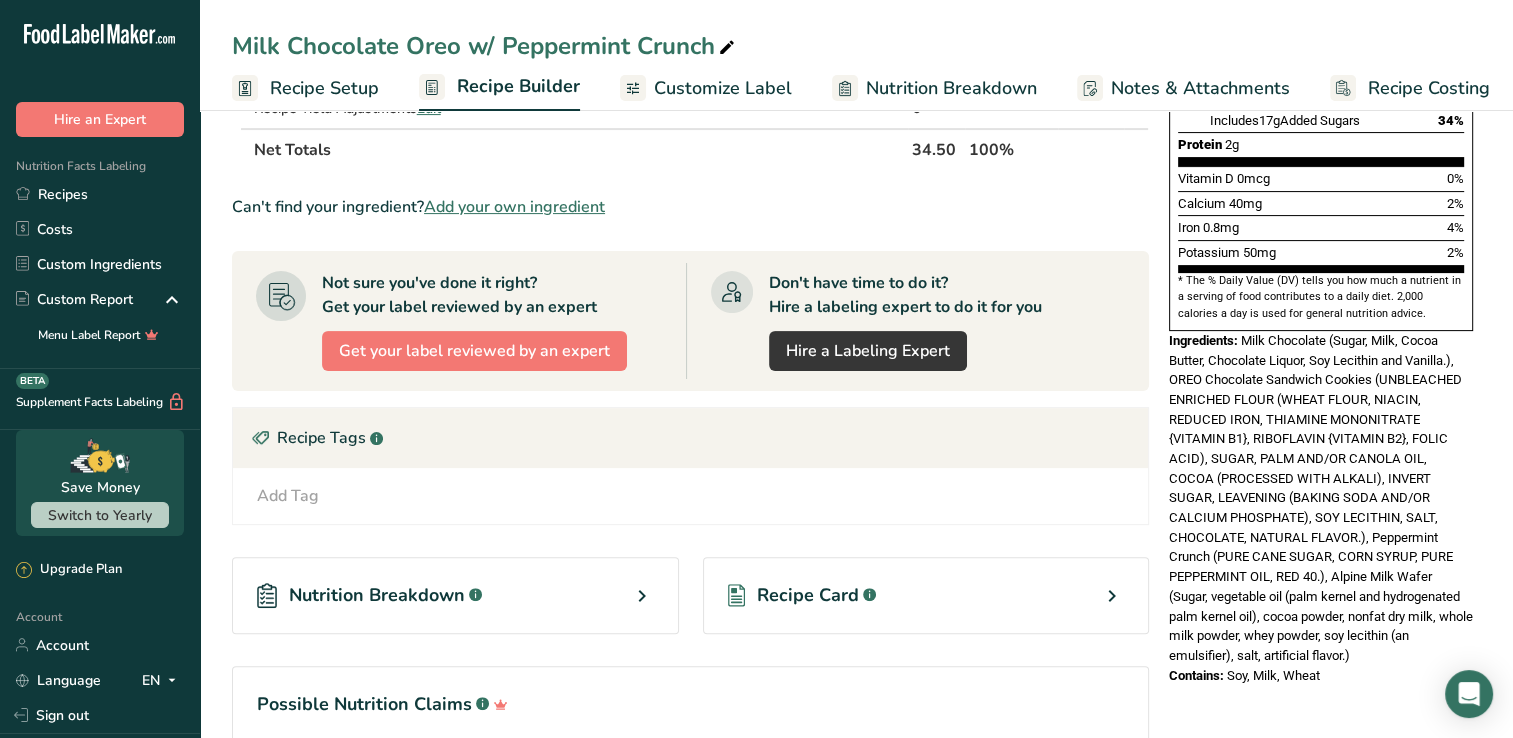 scroll, scrollTop: 500, scrollLeft: 0, axis: vertical 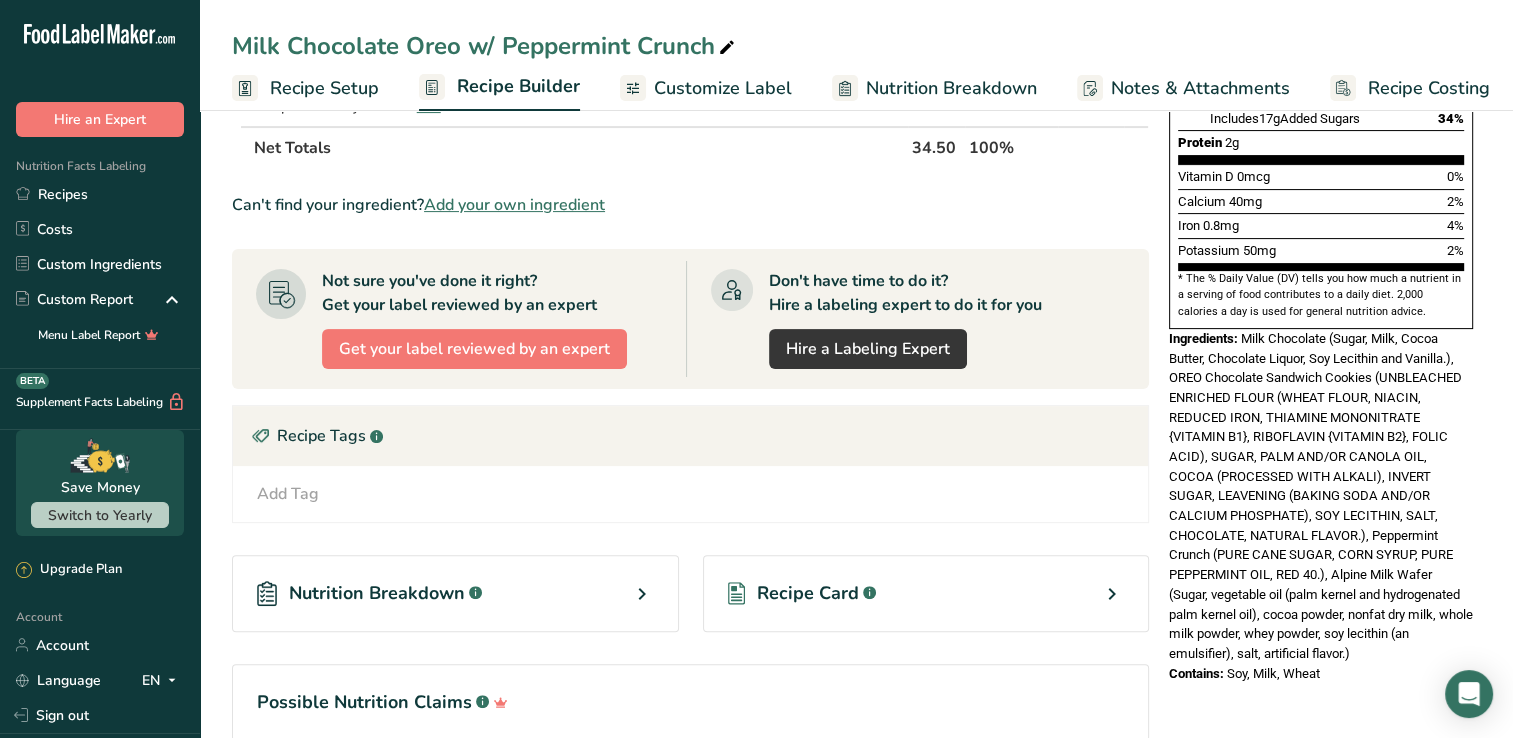 click on "Customize Label" at bounding box center [723, 88] 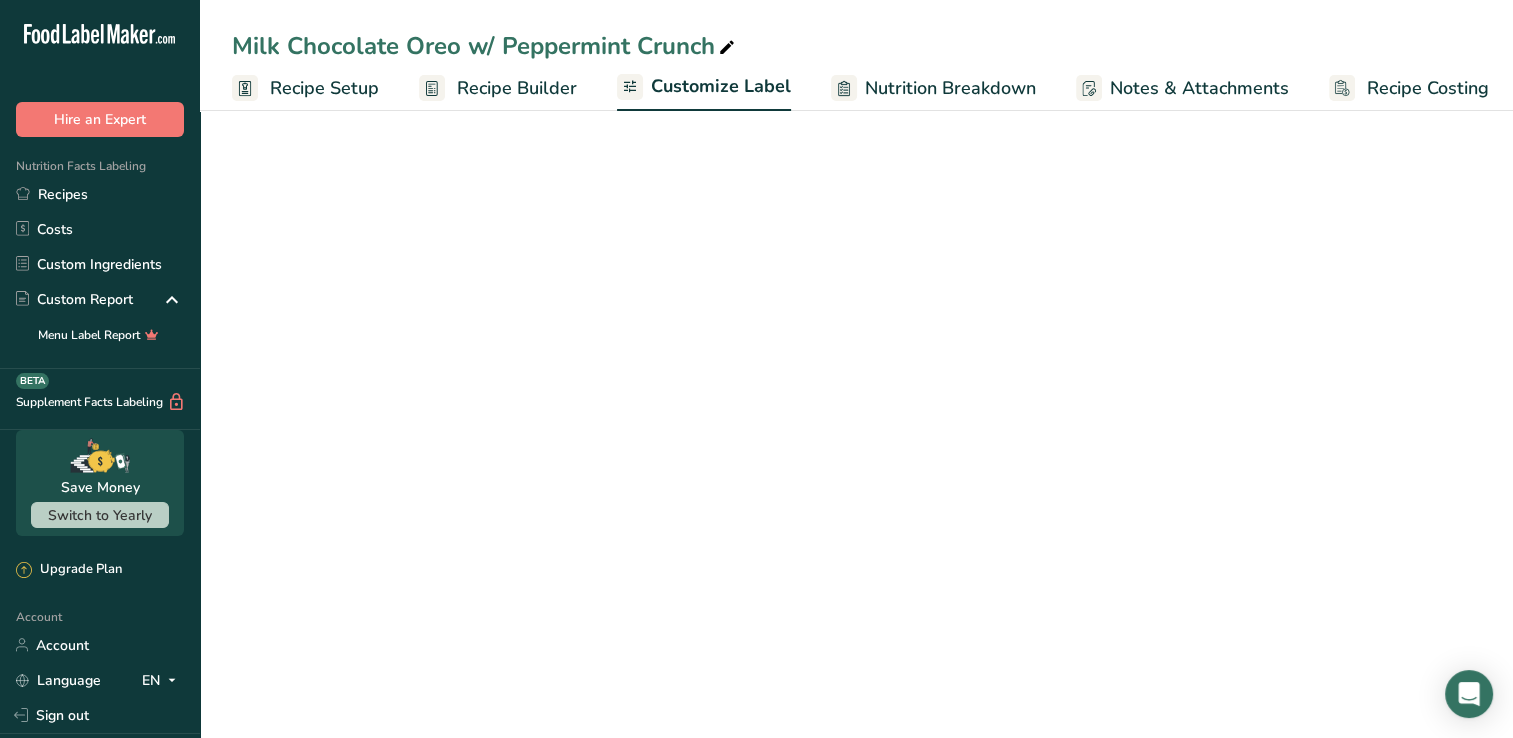 scroll, scrollTop: 0, scrollLeft: 8, axis: horizontal 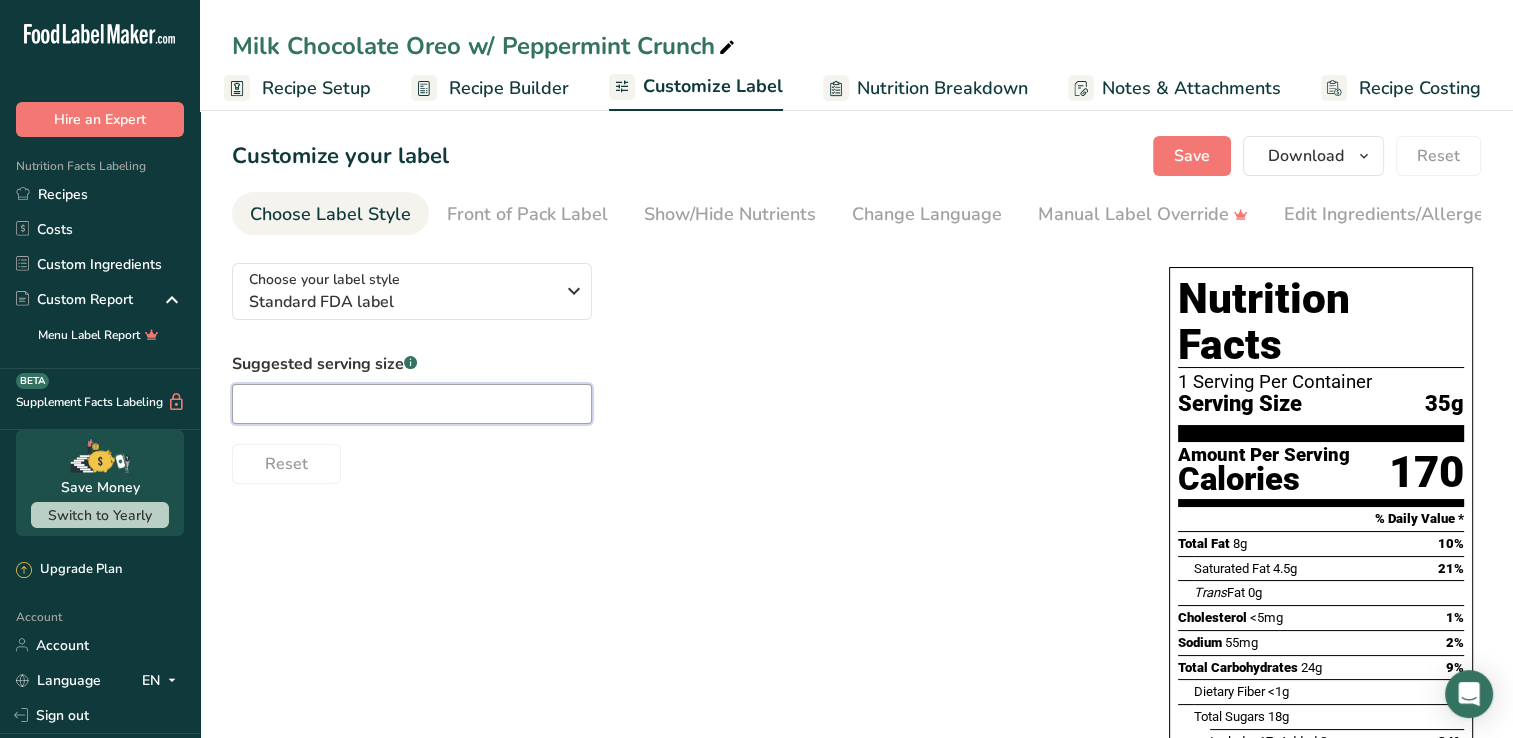 click at bounding box center [412, 404] 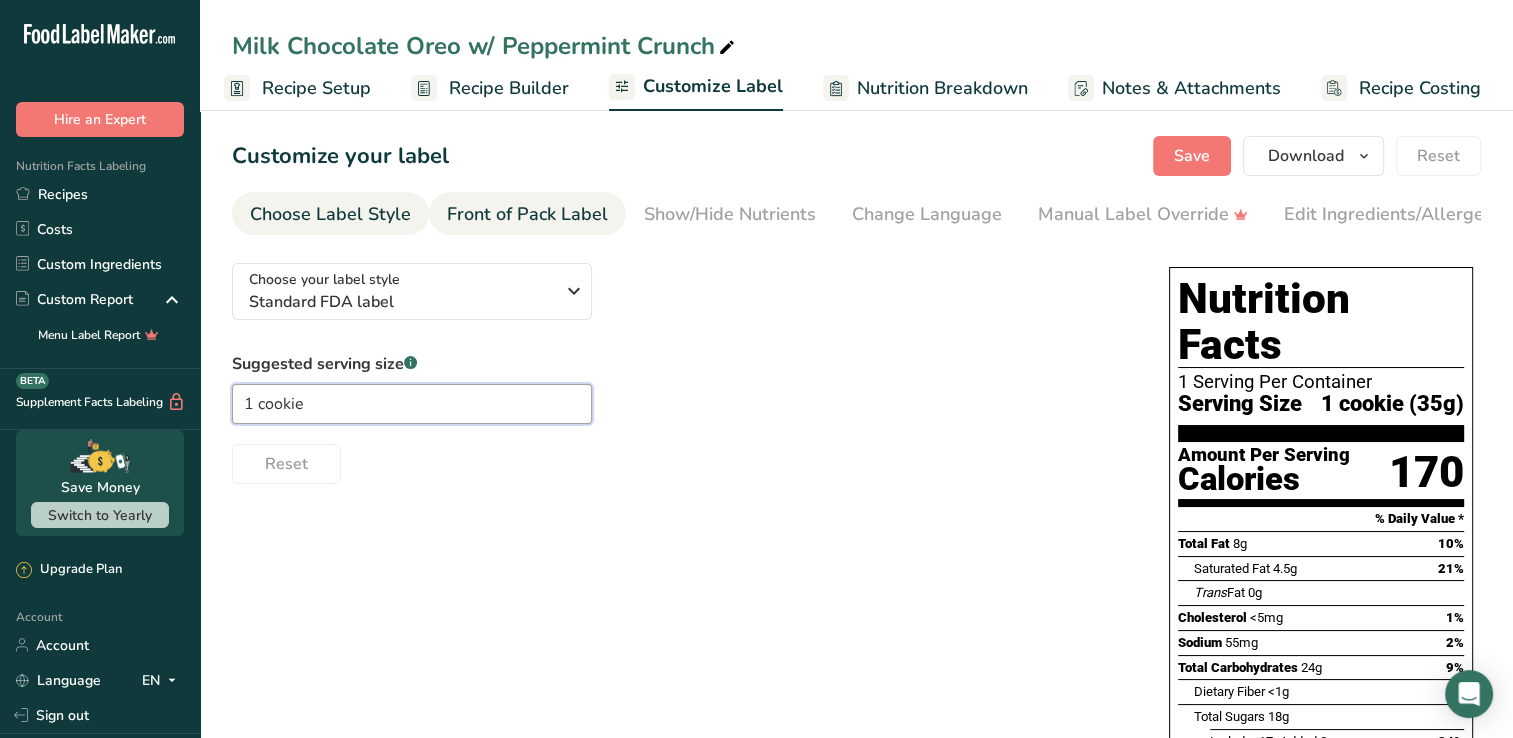 type on "1 cookie" 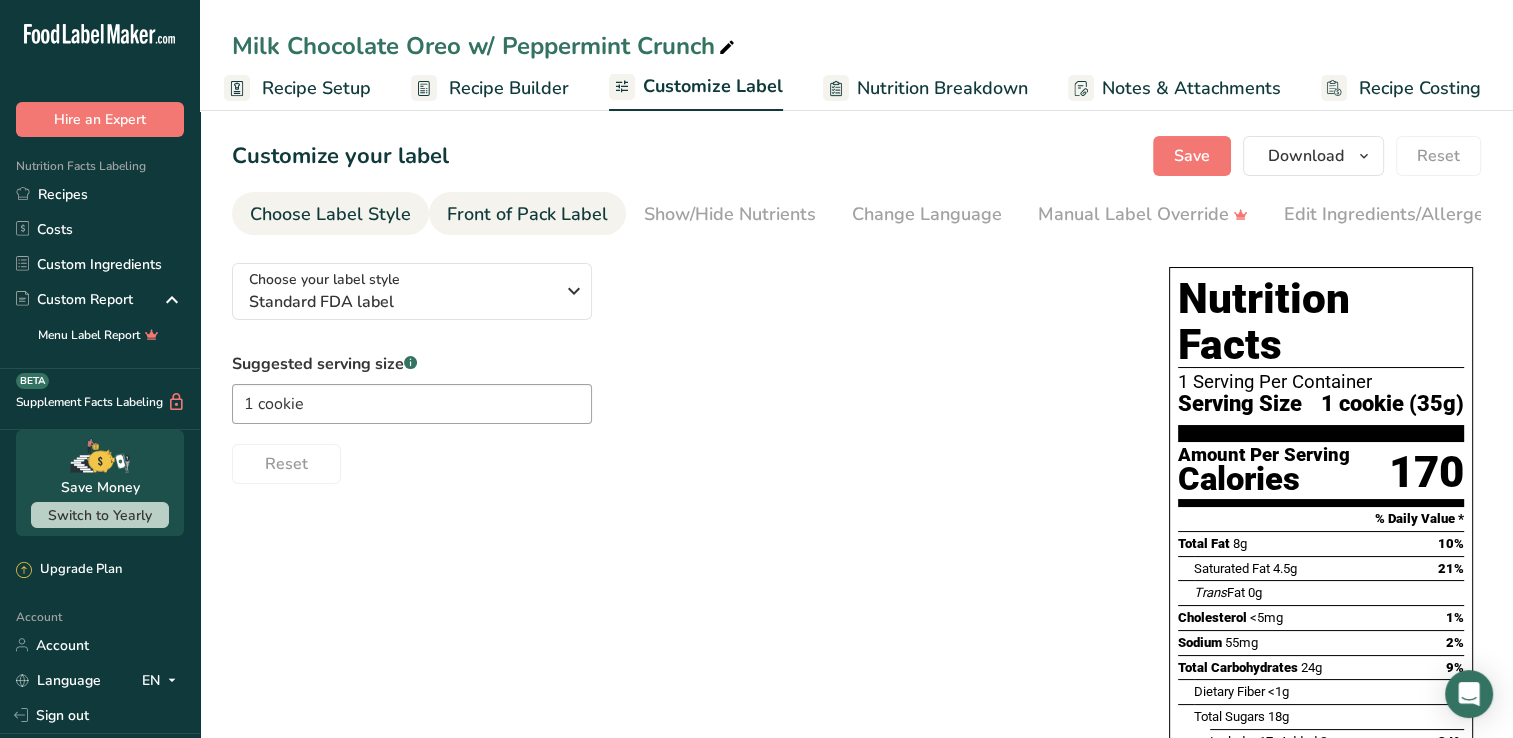 click on "Front of Pack Label" at bounding box center (527, 214) 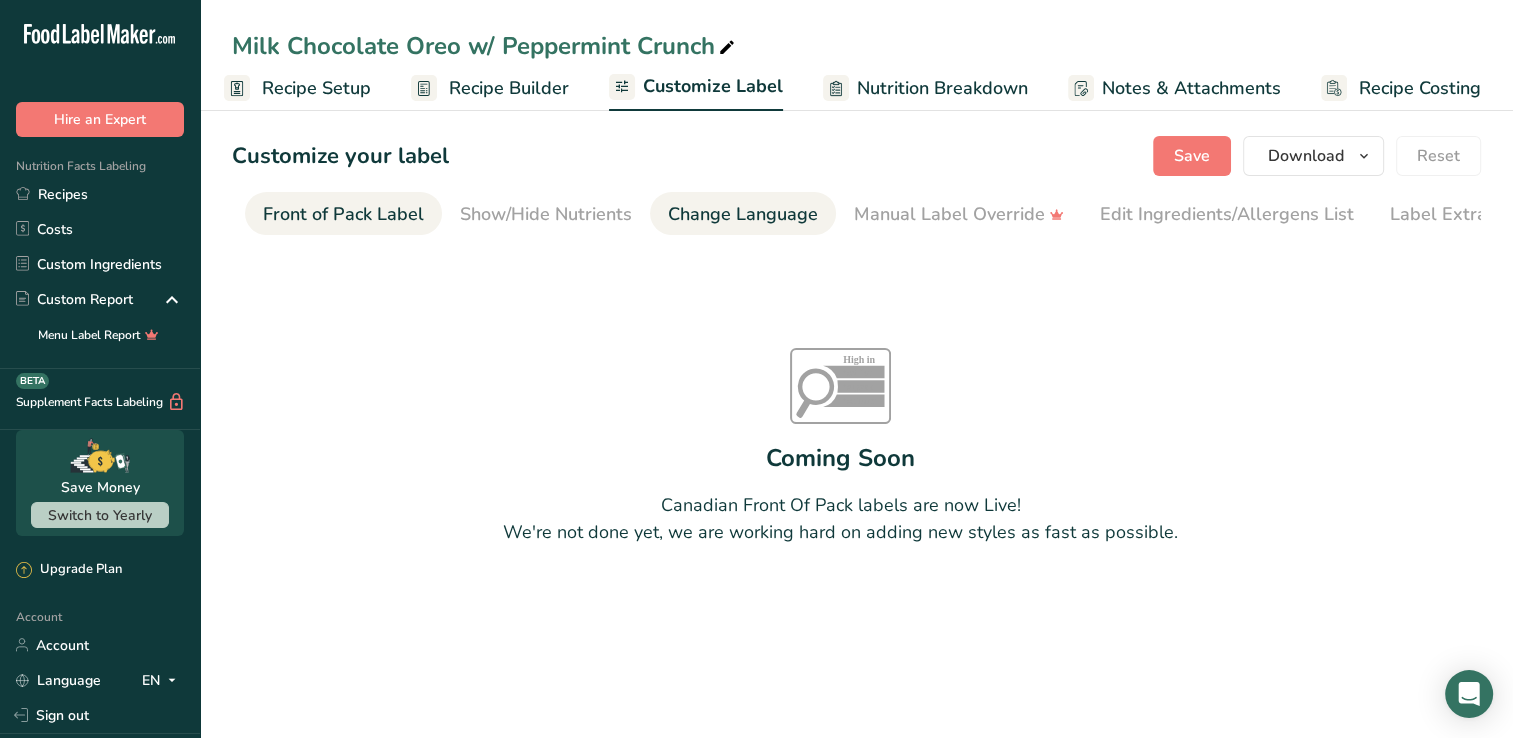 scroll, scrollTop: 0, scrollLeft: 194, axis: horizontal 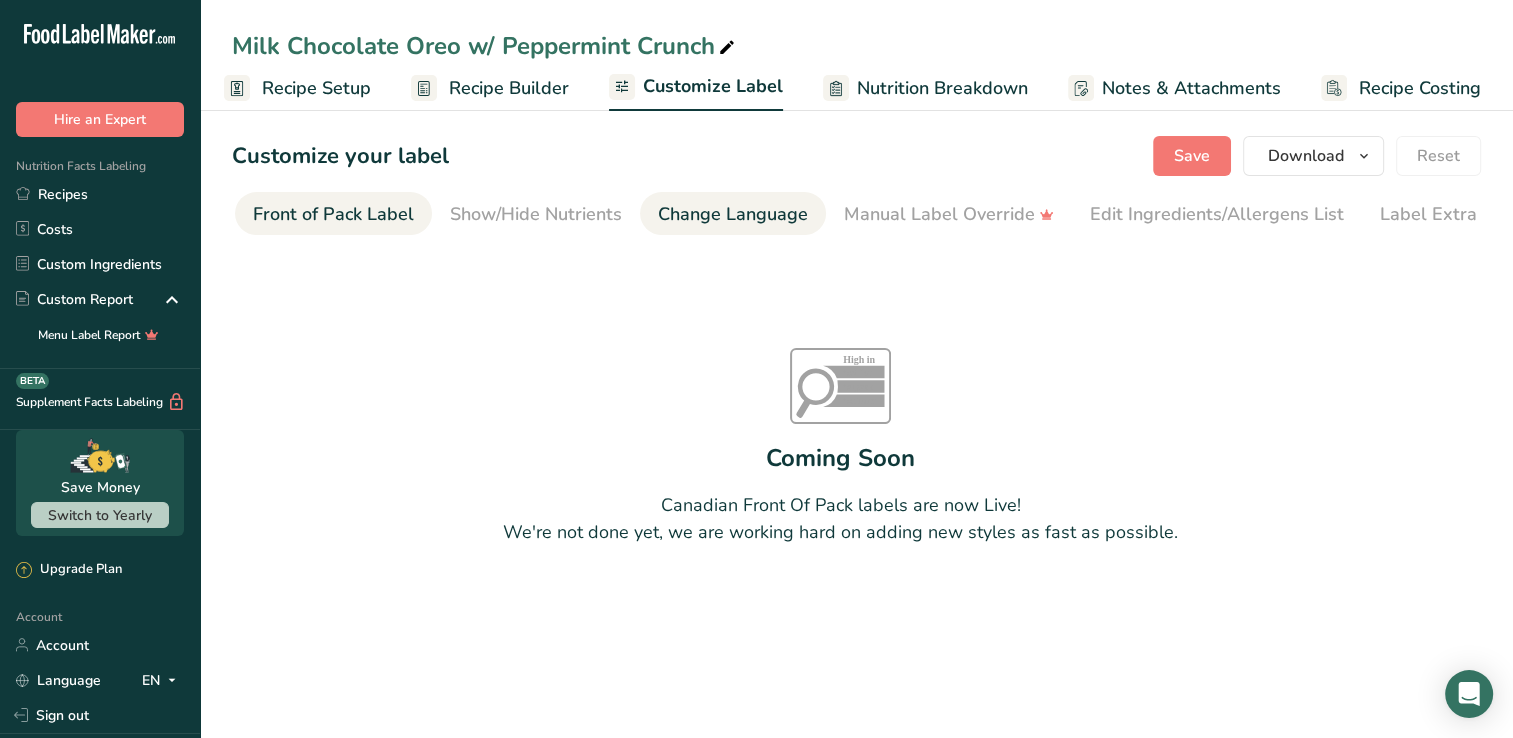 click on "Change Language" at bounding box center [733, 214] 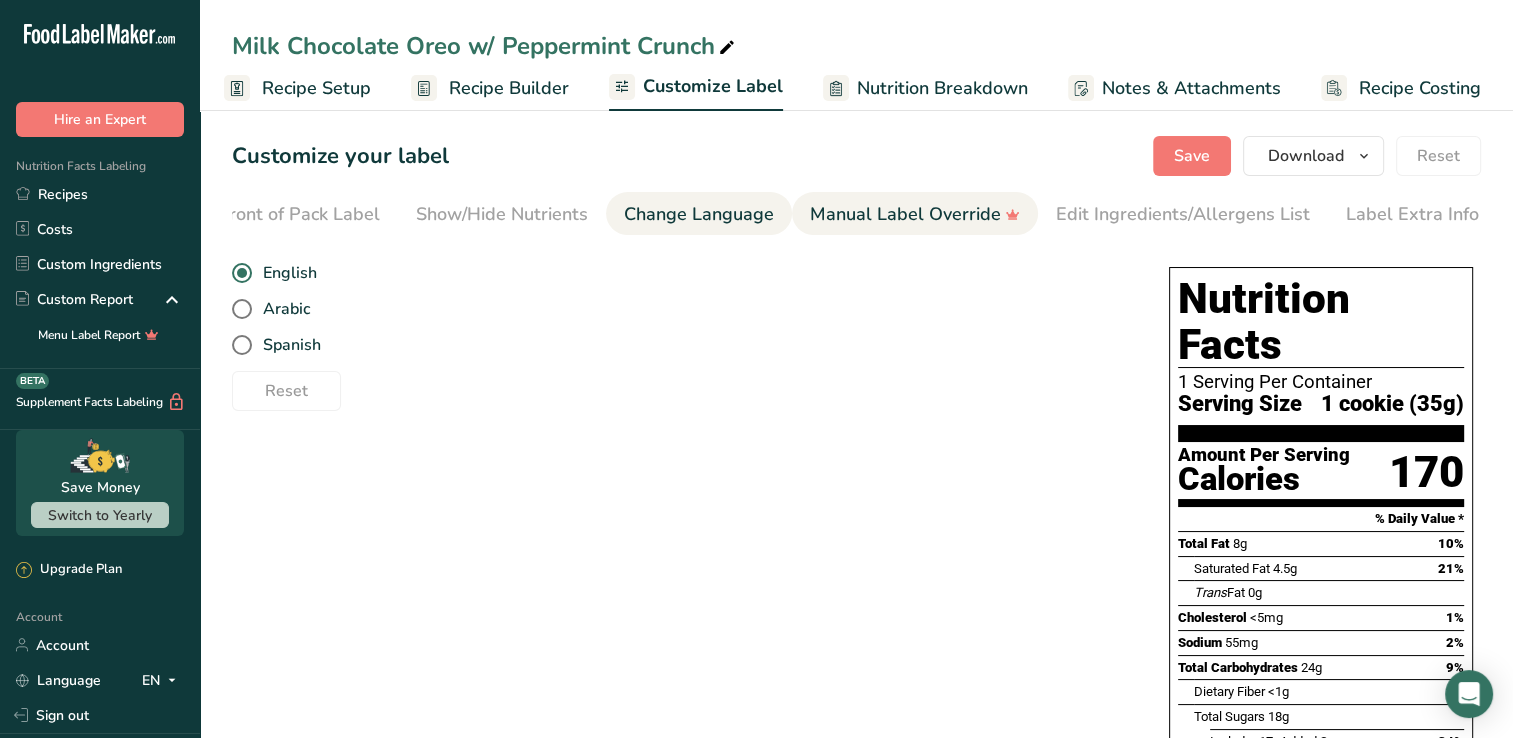 click on "Manual Label Override" at bounding box center [915, 214] 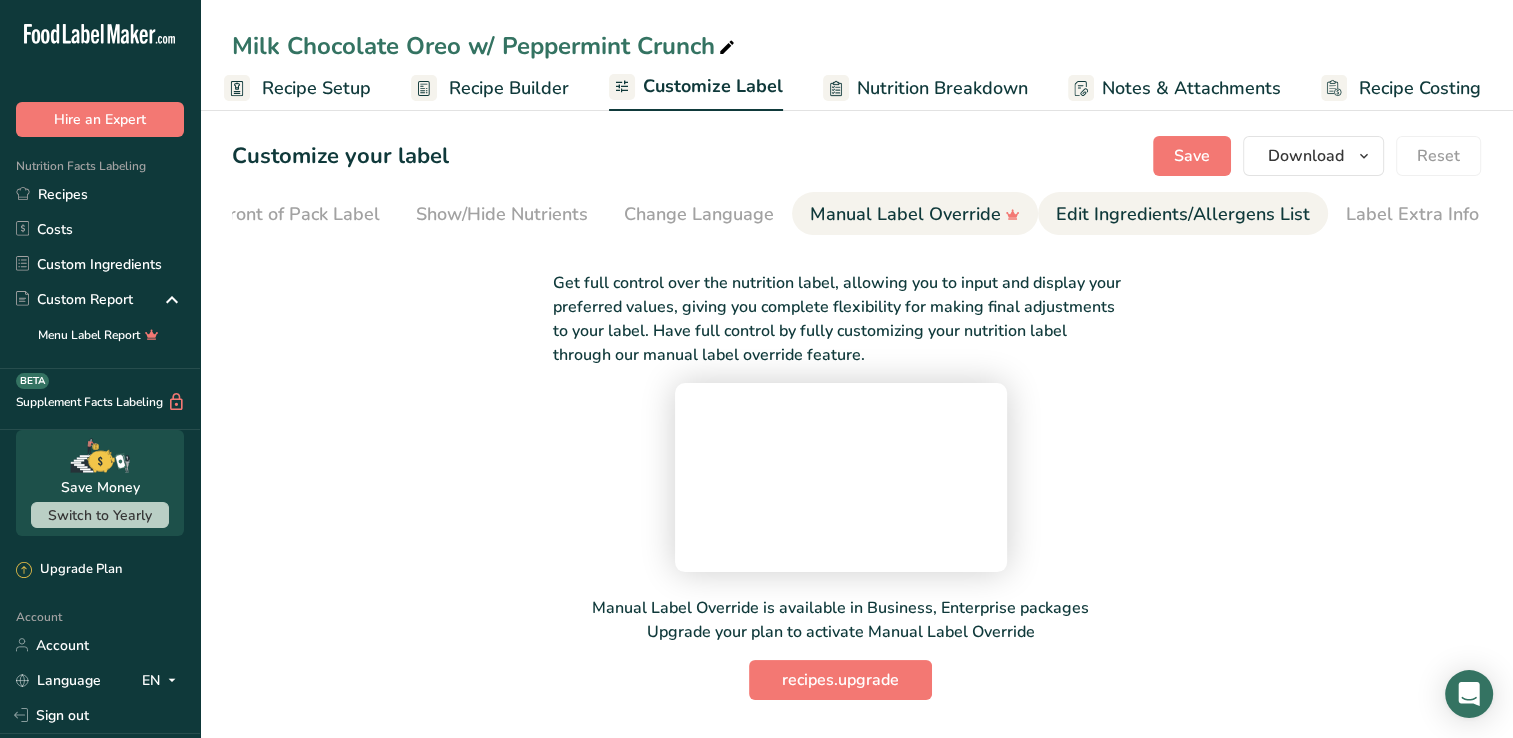 click on "Edit Ingredients/Allergens List" at bounding box center [1183, 214] 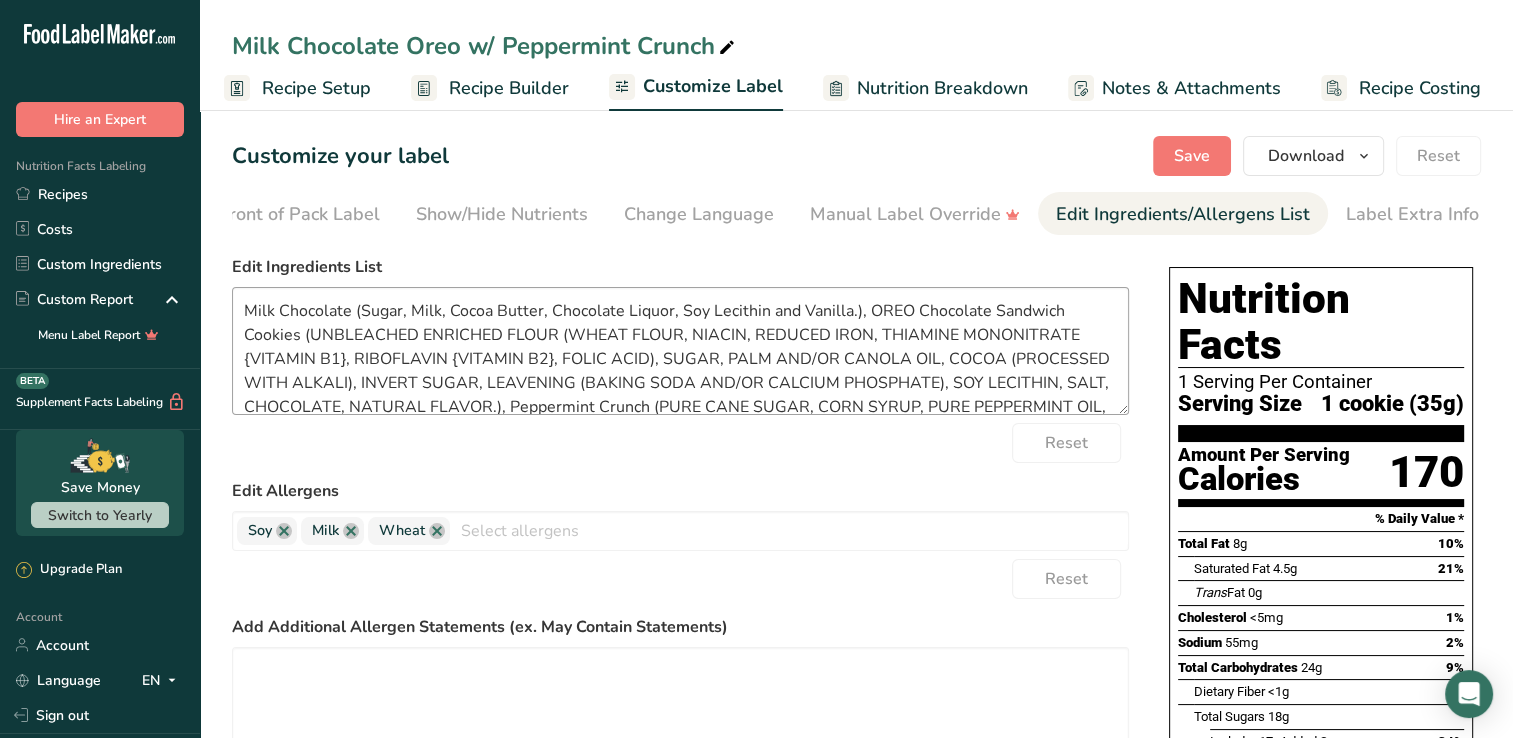 scroll, scrollTop: 63, scrollLeft: 0, axis: vertical 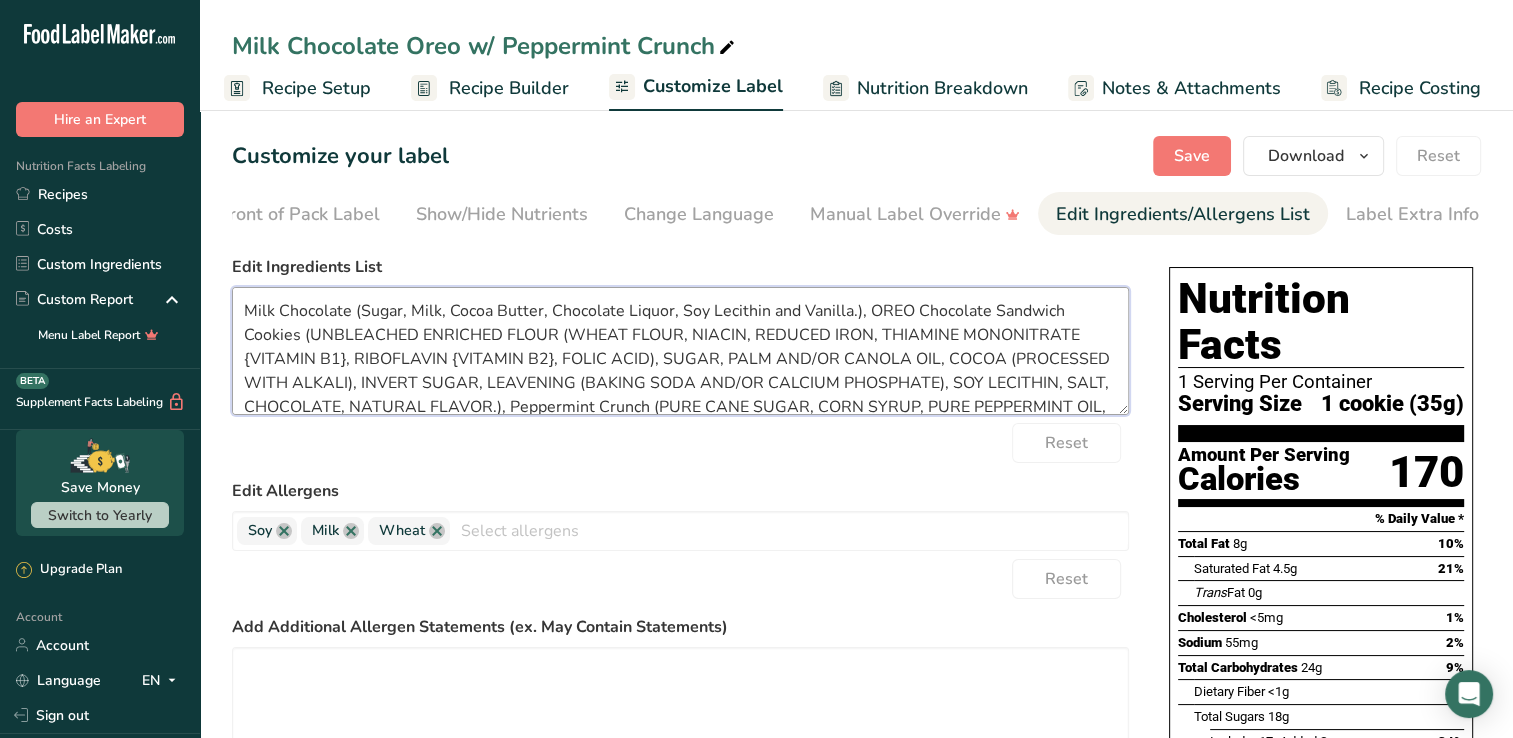 click on "Milk Chocolate (Sugar, Milk, Cocoa Butter, Chocolate Liquor, Soy Lecithin and Vanilla.), OREO Chocolate Sandwich Cookies (UNBLEACHED ENRICHED FLOUR (WHEAT FLOUR, NIACIN, REDUCED IRON, THIAMINE MONONITRATE {VITAMIN B1}, RIBOFLAVIN {VITAMIN B2}, FOLIC ACID), SUGAR, PALM AND/OR CANOLA OIL, COCOA (PROCESSED WITH ALKALI), INVERT SUGAR, LEAVENING (BAKING SODA AND/OR CALCIUM PHOSPHATE), SOY LECITHIN, SALT, CHOCOLATE, NATURAL FLAVOR.), Peppermint Crunch (PURE CANE SUGAR, CORN SYRUP, PURE PEPPERMINT OIL, RED 40.), Alpine Milk Wafer (Sugar, vegetable oil (palm kernel and hydrogenated palm kernel oil), cocoa powder, nonfat dry milk, whole milk powder, whey powder, soy lecithin (an emulsifier), salt, artificial flavor.)" at bounding box center (680, 351) 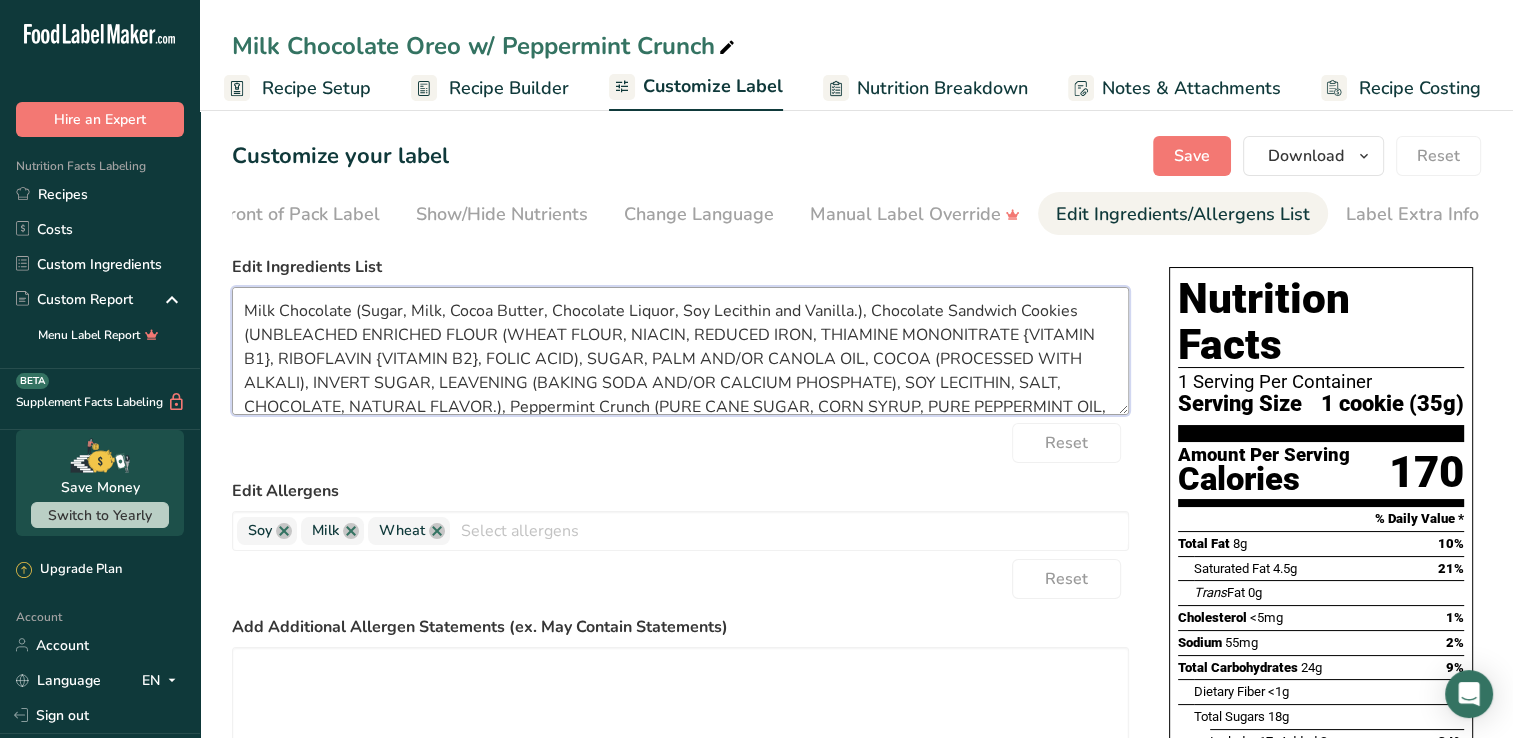 click on "Milk Chocolate (Sugar, Milk, Cocoa Butter, Chocolate Liquor, Soy Lecithin and Vanilla.), Chocolate Sandwich Cookies (UNBLEACHED ENRICHED FLOUR (WHEAT FLOUR, NIACIN, REDUCED IRON, THIAMINE MONONITRATE {VITAMIN B1}, RIBOFLAVIN {VITAMIN B2}, FOLIC ACID), SUGAR, PALM AND/OR CANOLA OIL, COCOA (PROCESSED WITH ALKALI), INVERT SUGAR, LEAVENING (BAKING SODA AND/OR CALCIUM PHOSPHATE), SOY LECITHIN, SALT, CHOCOLATE, NATURAL FLAVOR.), Peppermint Crunch (PURE CANE SUGAR, CORN SYRUP, PURE PEPPERMINT OIL, RED 40.), Alpine Milk Wafer (Sugar, vegetable oil (palm kernel and hydrogenated palm kernel oil), cocoa powder, nonfat dry milk, whole milk powder, whey powder, soy lecithin (an emulsifier), salt, artificial flavor.)" at bounding box center (680, 351) 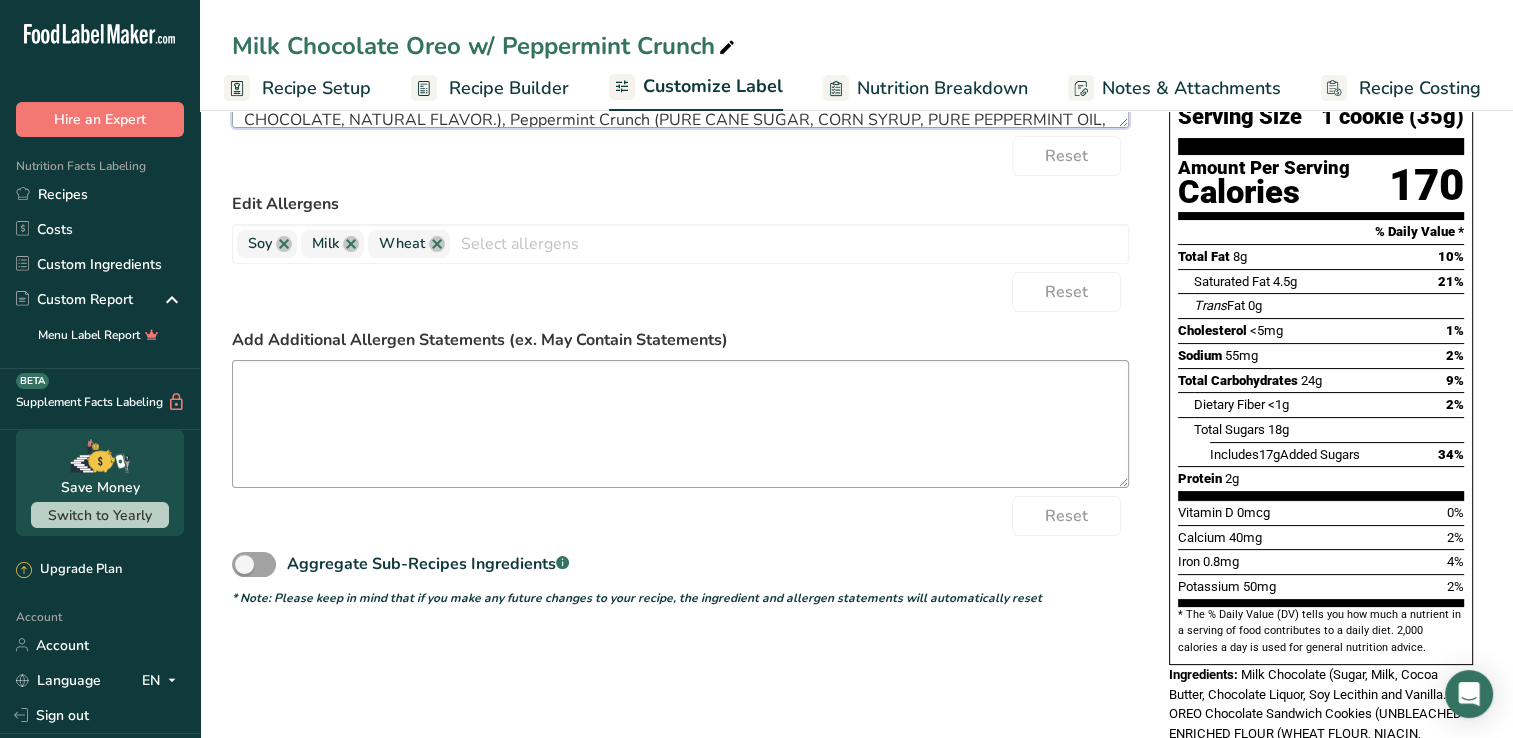 scroll, scrollTop: 300, scrollLeft: 0, axis: vertical 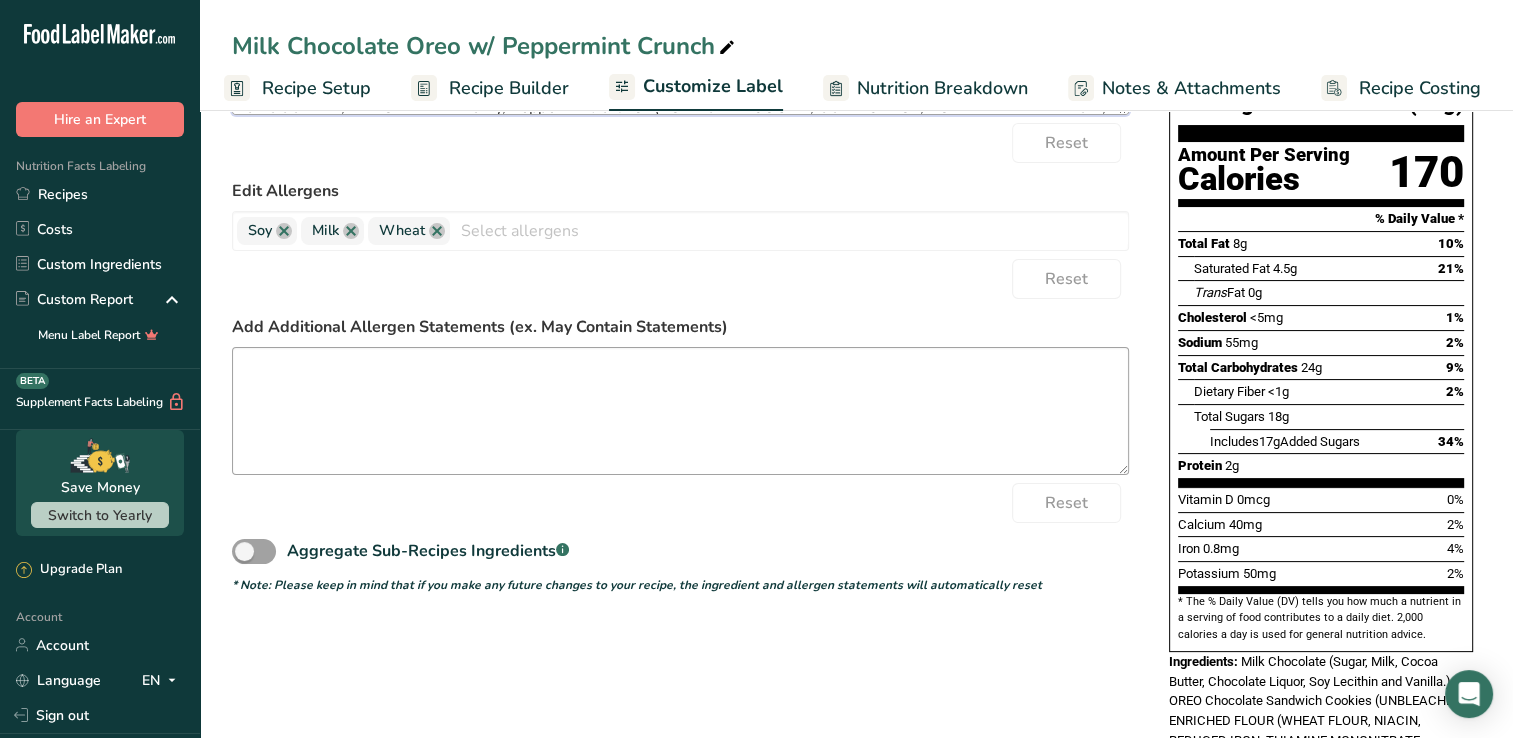 type on "Milk Chocolate (Sugar, Milk, Cocoa Butter, Chocolate Liquor, Soy Lecithin and Vanilla.), Chocolate Sandwich Cookies (UNBLEACHED ENRICHED FLOUR (WHEAT FLOUR, NIACIN, REDUCED IRON, THIAMINE MONONITRATE {VITAMIN B1}, RIBOFLAVIN {VITAMIN B2}, FOLIC ACID), SUGAR, PALM AND/OR CANOLA OIL, COCOA (PROCESSED WITH ALKALI), INVERT SUGAR, LEAVENING (BAKING SODA AND/OR CALCIUM PHOSPHATE), SOY LECITHIN, SALT, CHOCOLATE, NATURAL FLAVOR.), Peppermint Crunch (PURE CANE SUGAR, CORN SYRUP, PURE PEPPERMINT OIL, RED 40.), Alpine Milk Wafer (Sugar, vegetable oil (palm kernel and hydrogenated palm kernel oil), cocoa powder, nonfat dry milk, whole milk powder, whey powder, soy lecithin (an emulsifier), salt, artificial flavor.)" 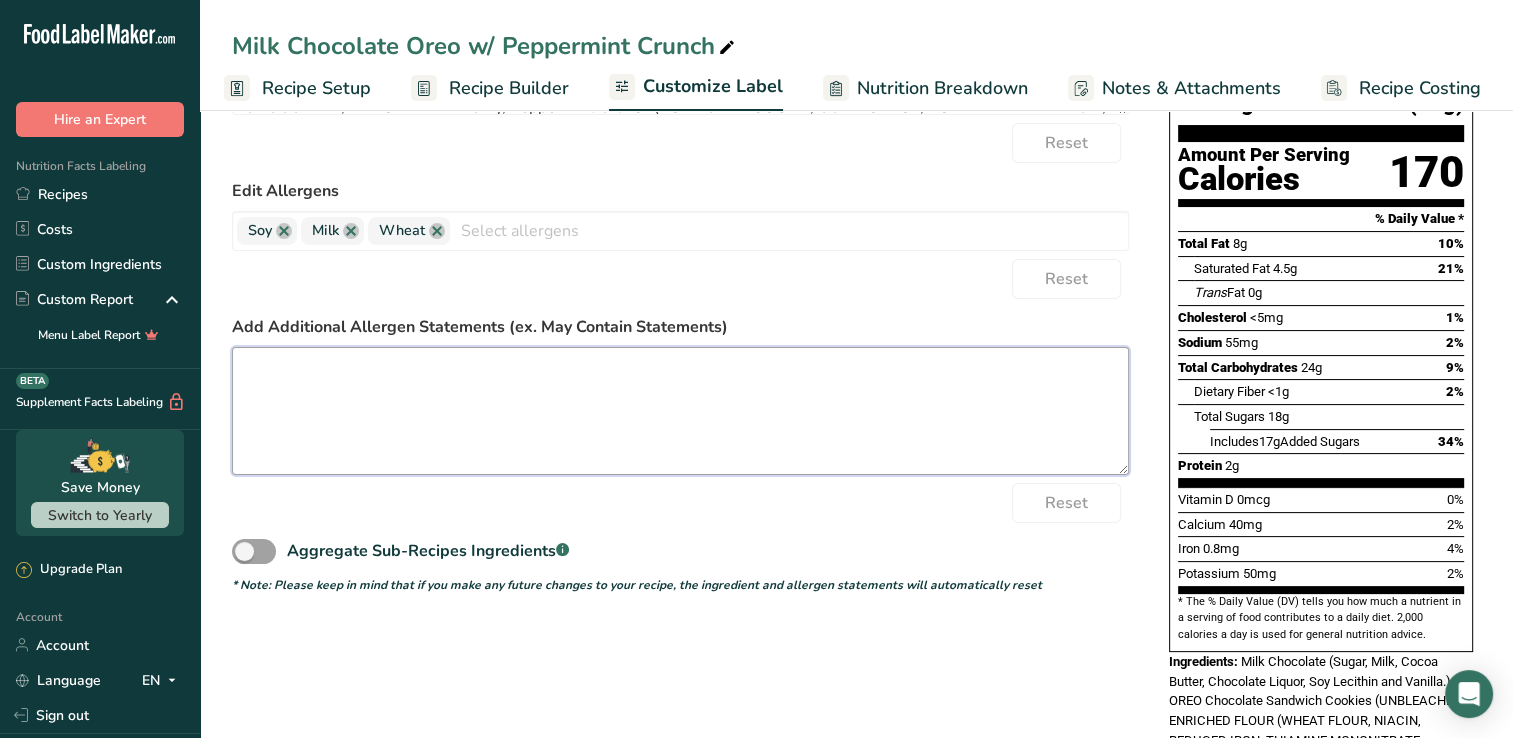 click at bounding box center (680, 411) 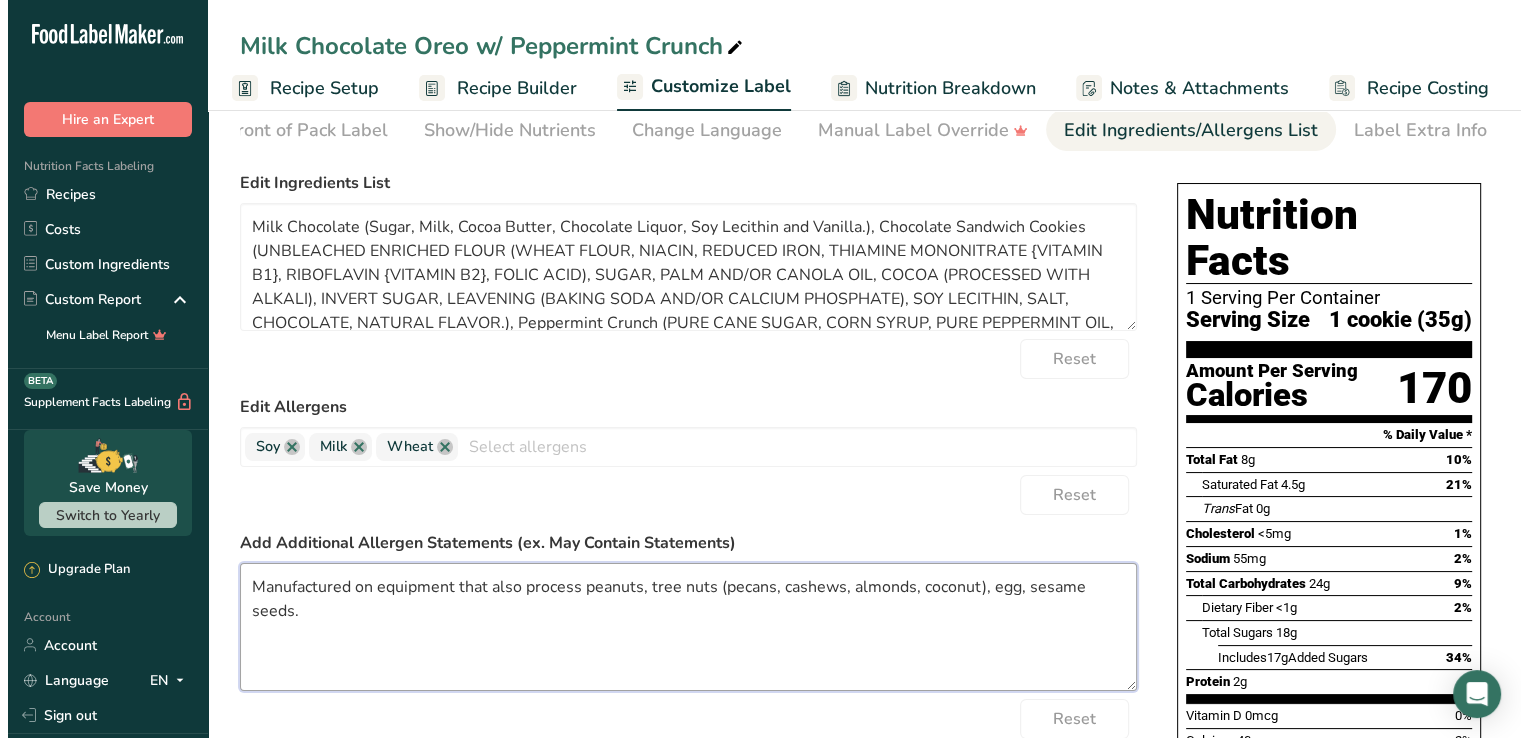 scroll, scrollTop: 0, scrollLeft: 0, axis: both 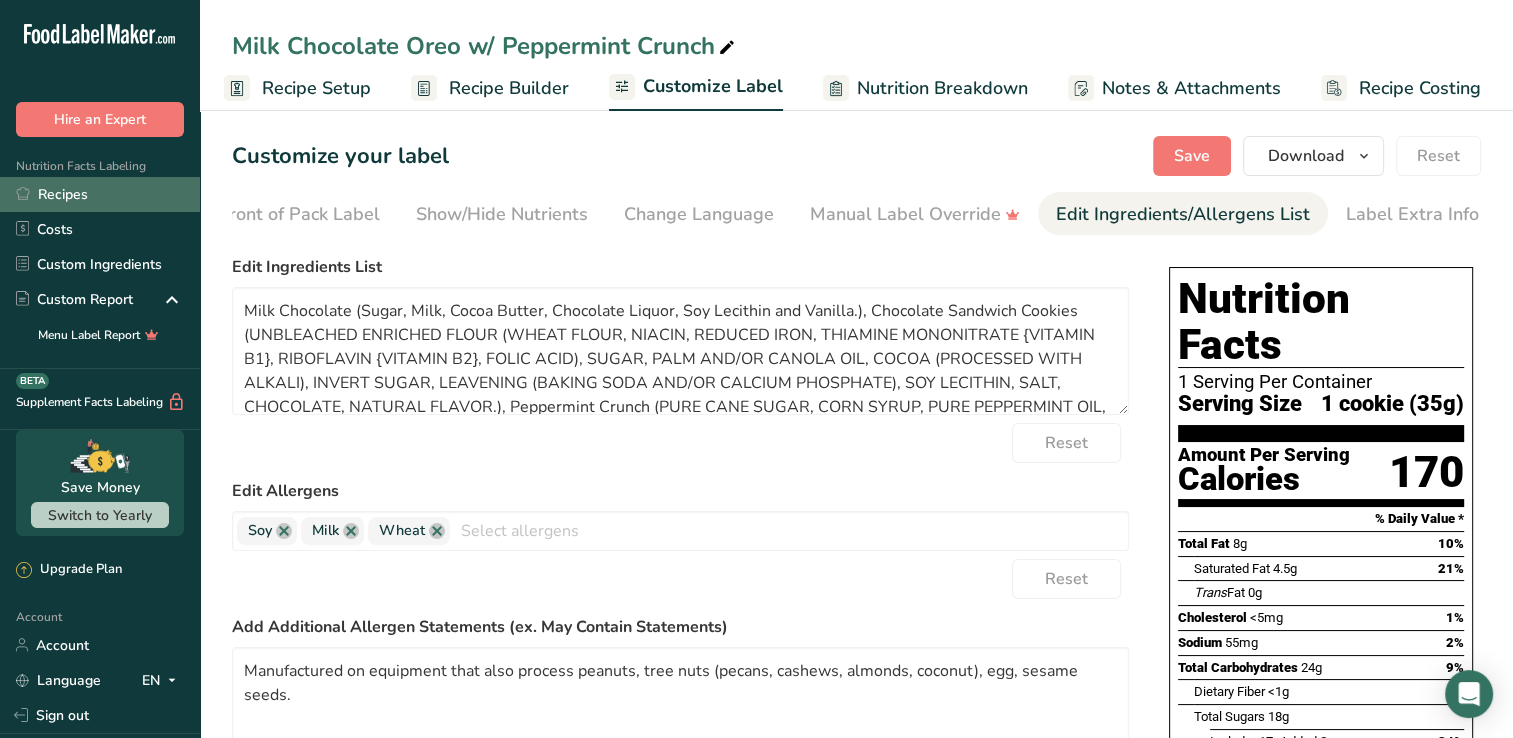 click on "Recipes" at bounding box center (100, 194) 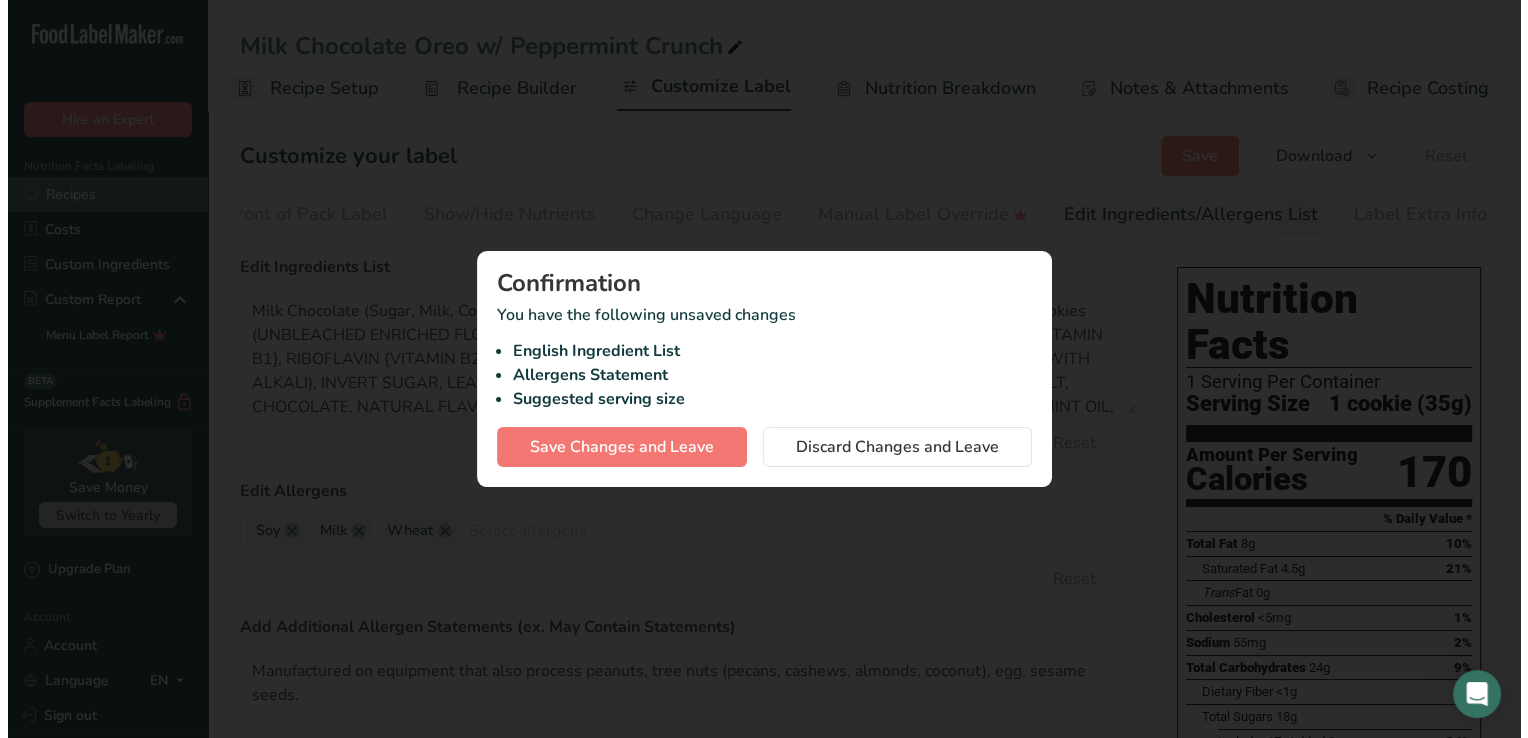 scroll, scrollTop: 0, scrollLeft: 212, axis: horizontal 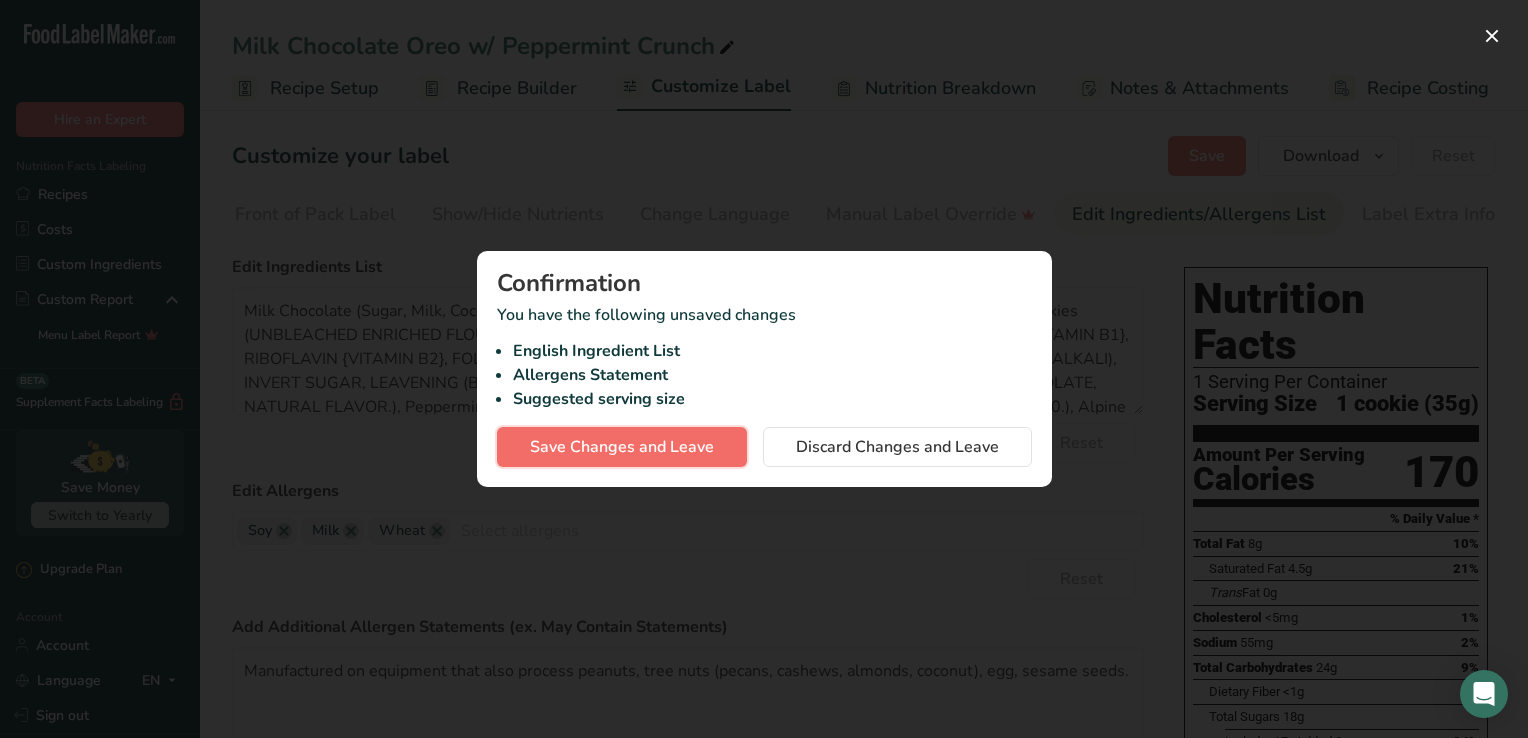 click on "Save Changes and Leave" at bounding box center (622, 447) 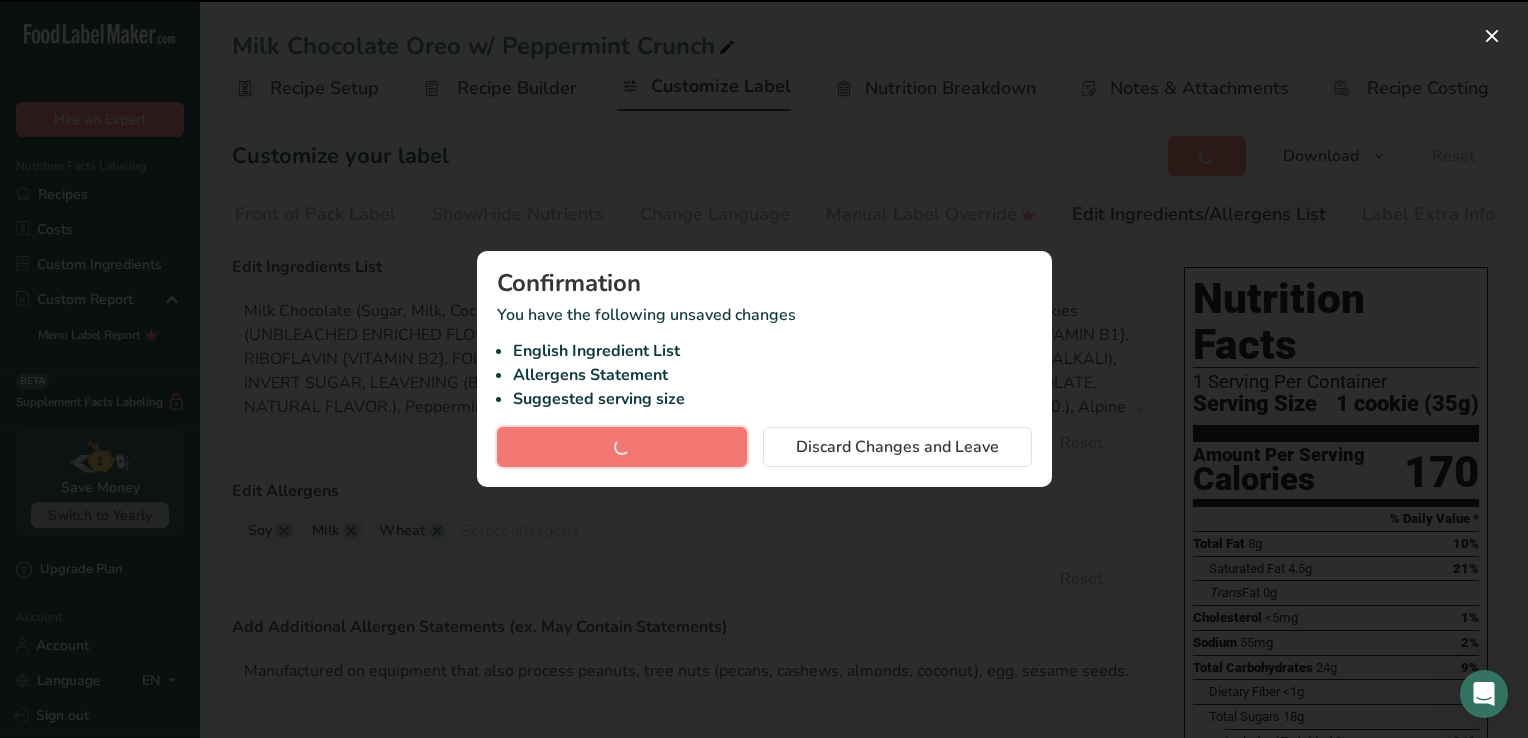 type on "Manufactured on equipment that also process peanuts, tree nuts (pecans, cashews, almonds, coconut), egg, sesame seeds." 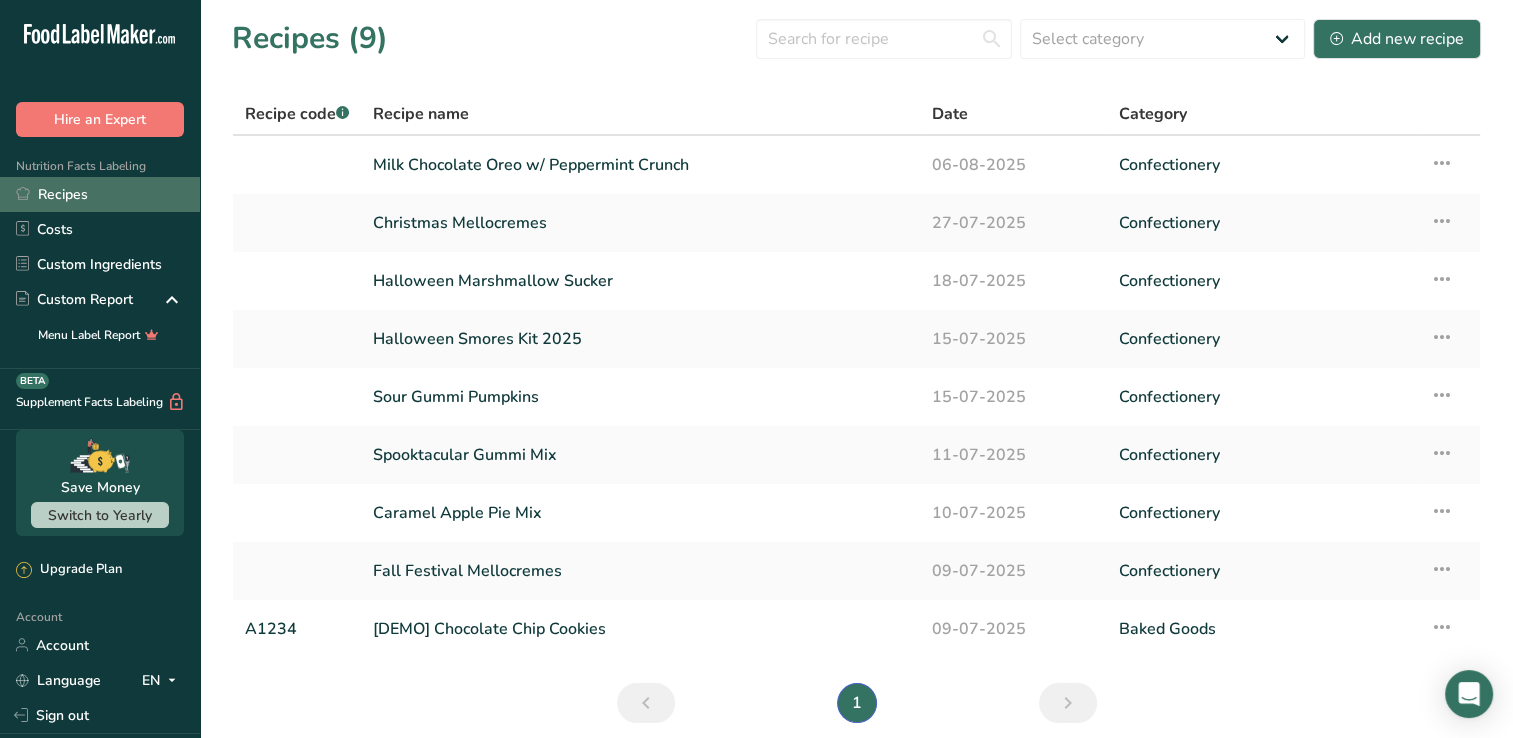 click on "Recipes" at bounding box center (100, 194) 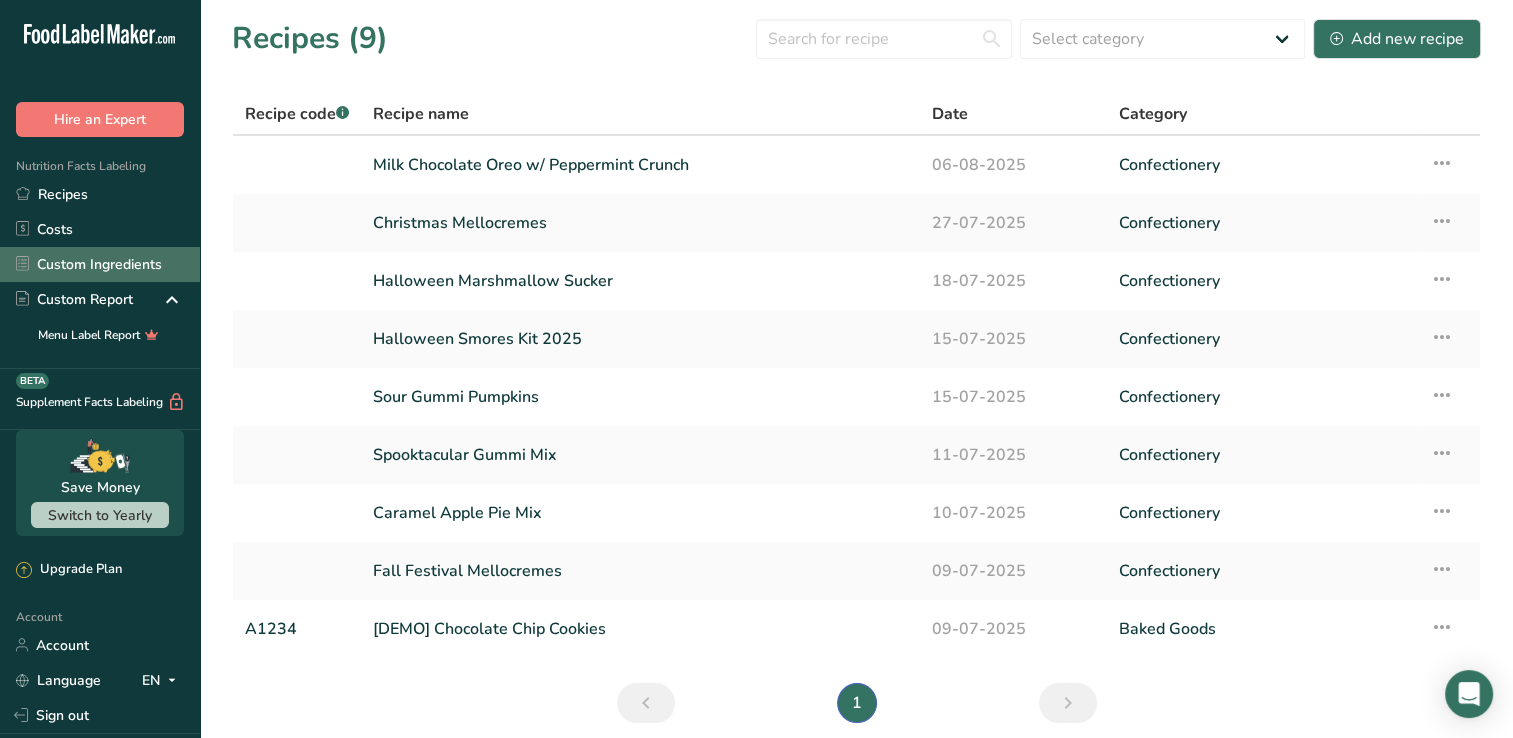 click on "Custom Ingredients" at bounding box center (100, 264) 